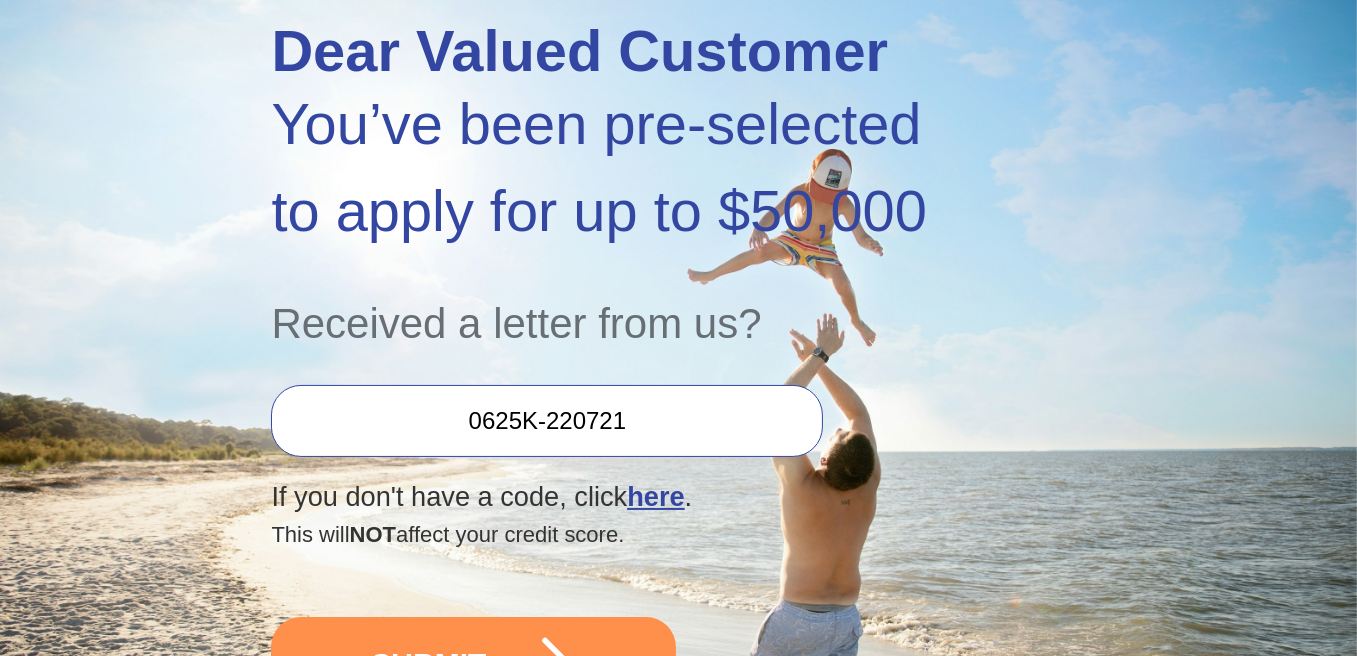 scroll, scrollTop: 300, scrollLeft: 0, axis: vertical 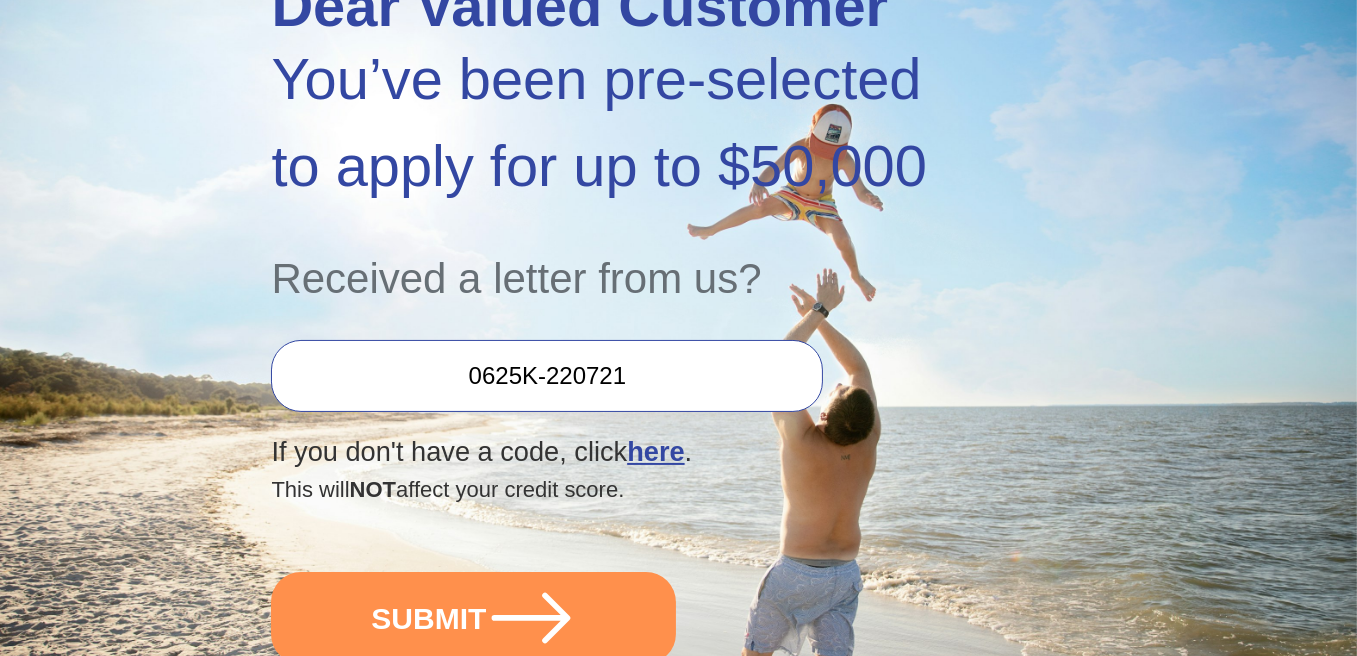 click on "0625K-220721" at bounding box center (547, 376) 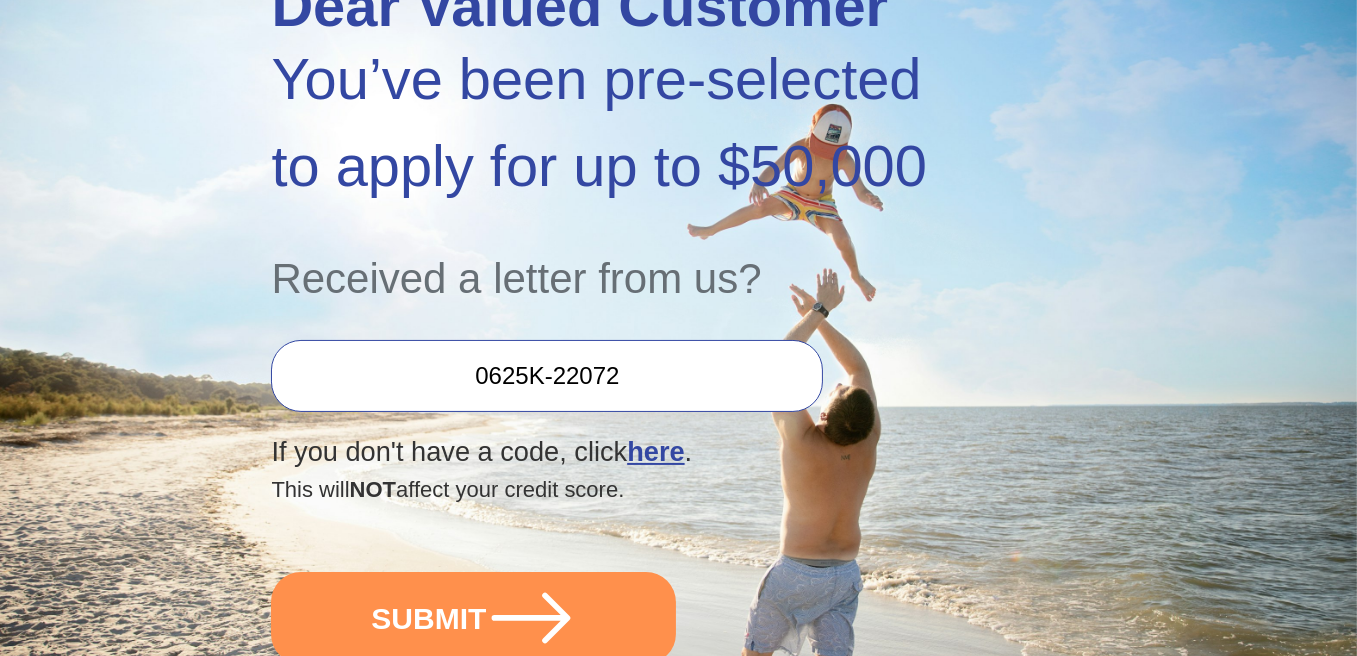 type on "0625K-220721" 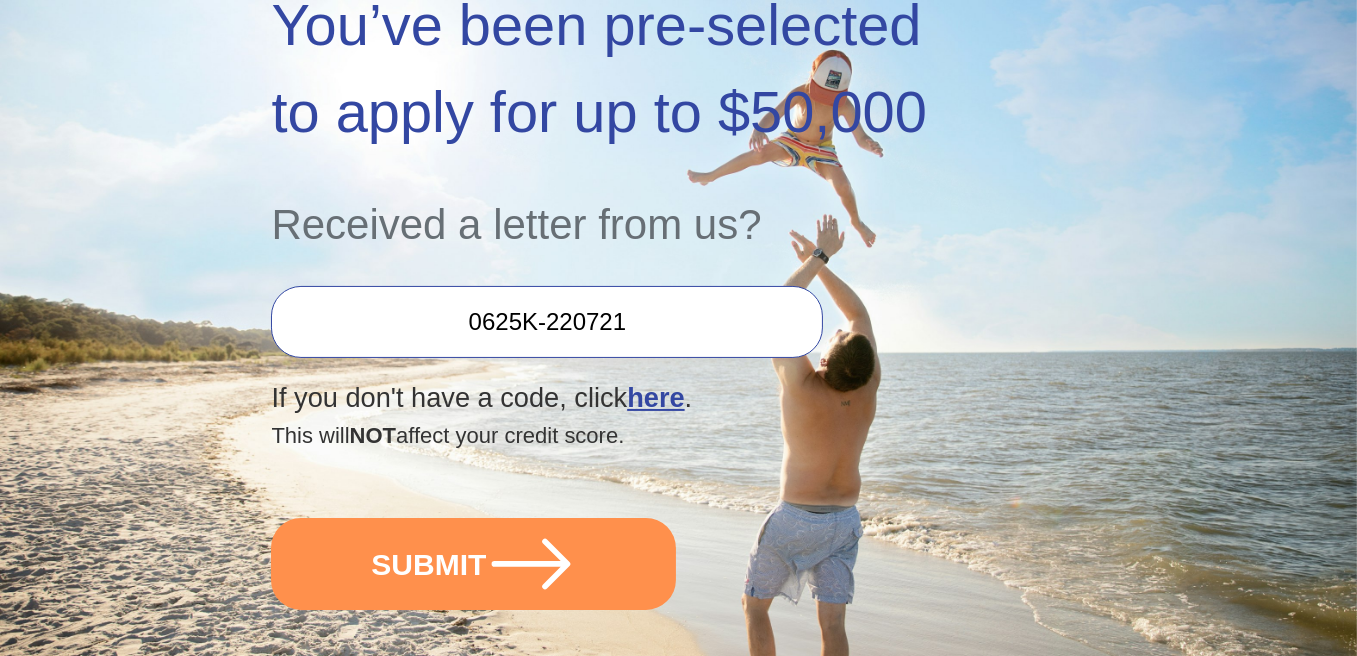 scroll, scrollTop: 400, scrollLeft: 0, axis: vertical 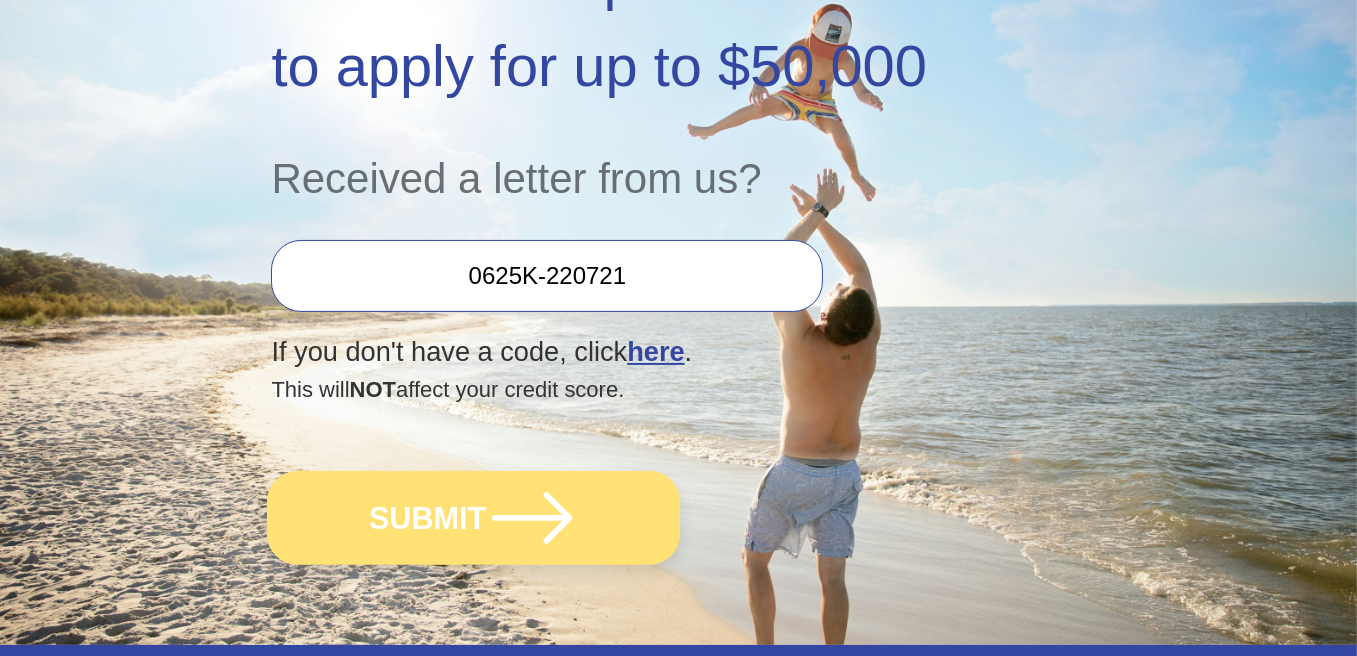 click 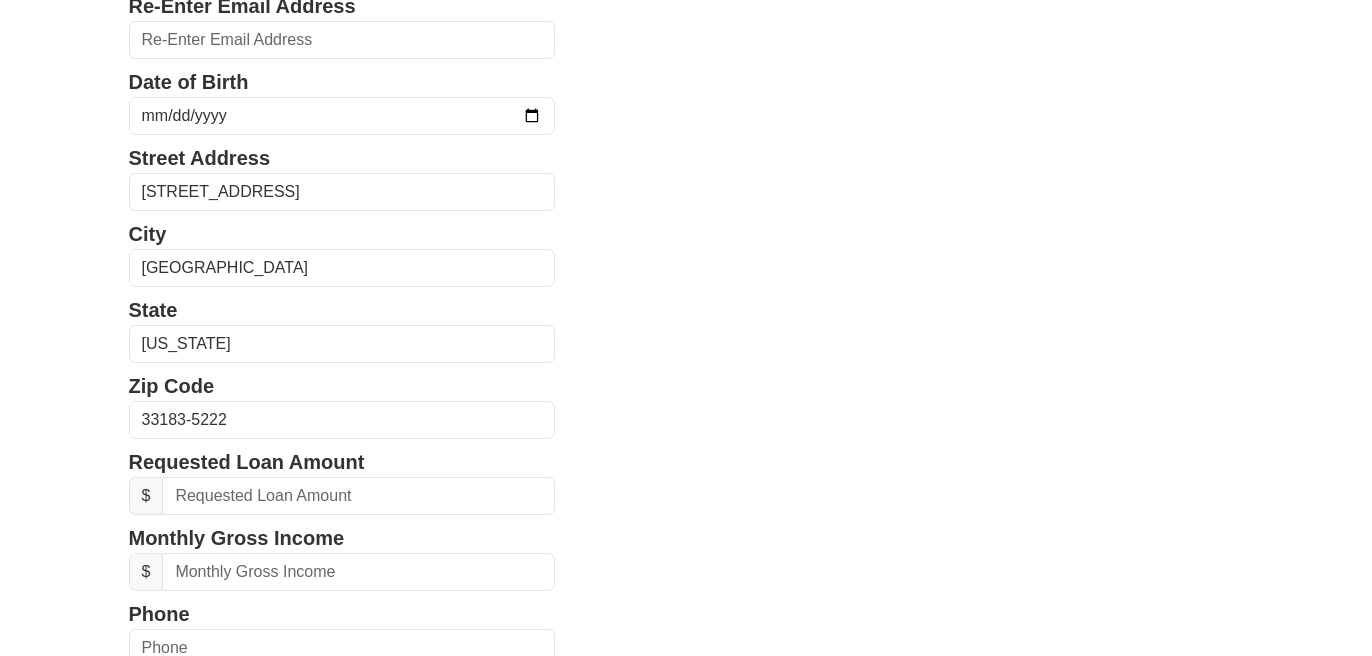 scroll, scrollTop: 800, scrollLeft: 0, axis: vertical 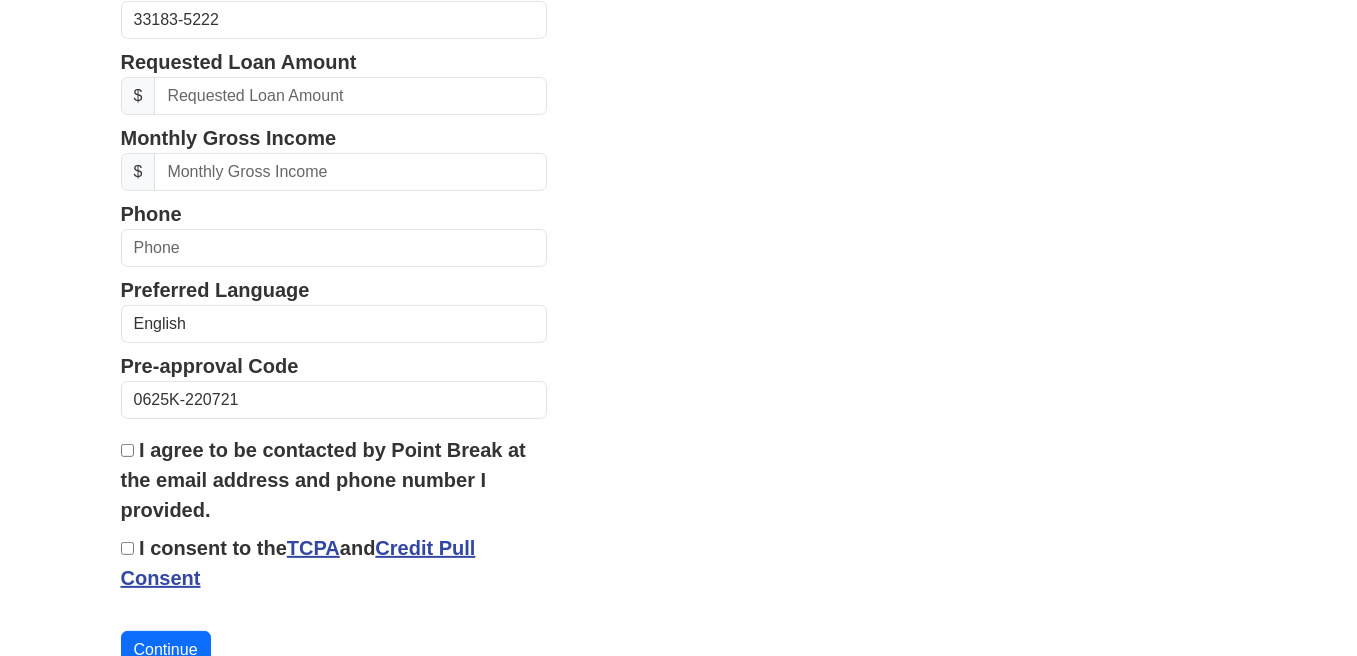 click on "Credit Pull Consent" at bounding box center [298, 563] 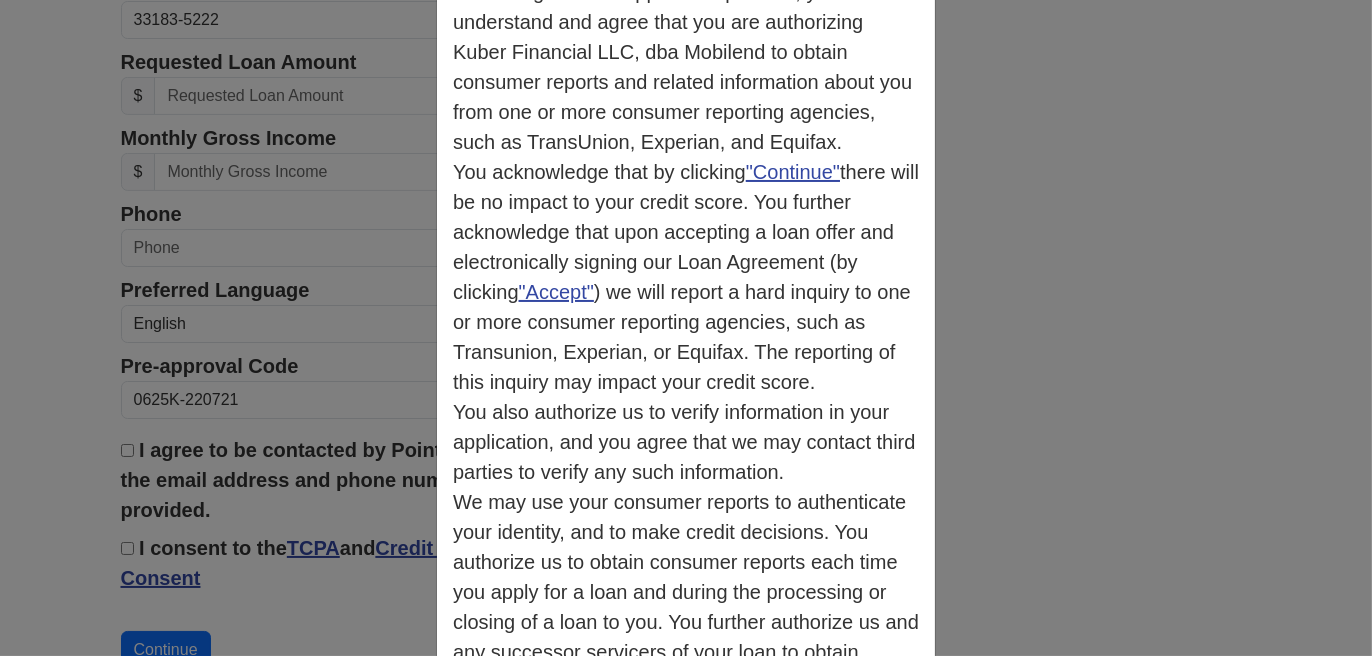 scroll, scrollTop: 467, scrollLeft: 0, axis: vertical 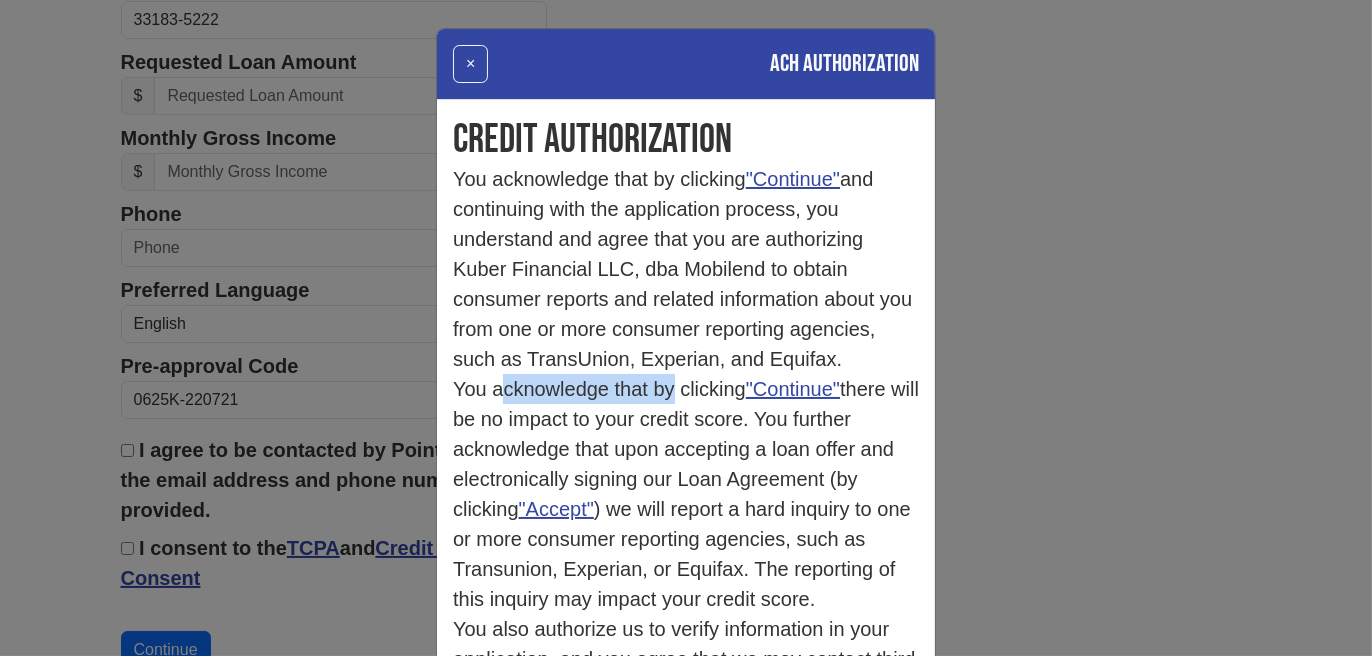 drag, startPoint x: 488, startPoint y: 395, endPoint x: 641, endPoint y: 388, distance: 153.16005 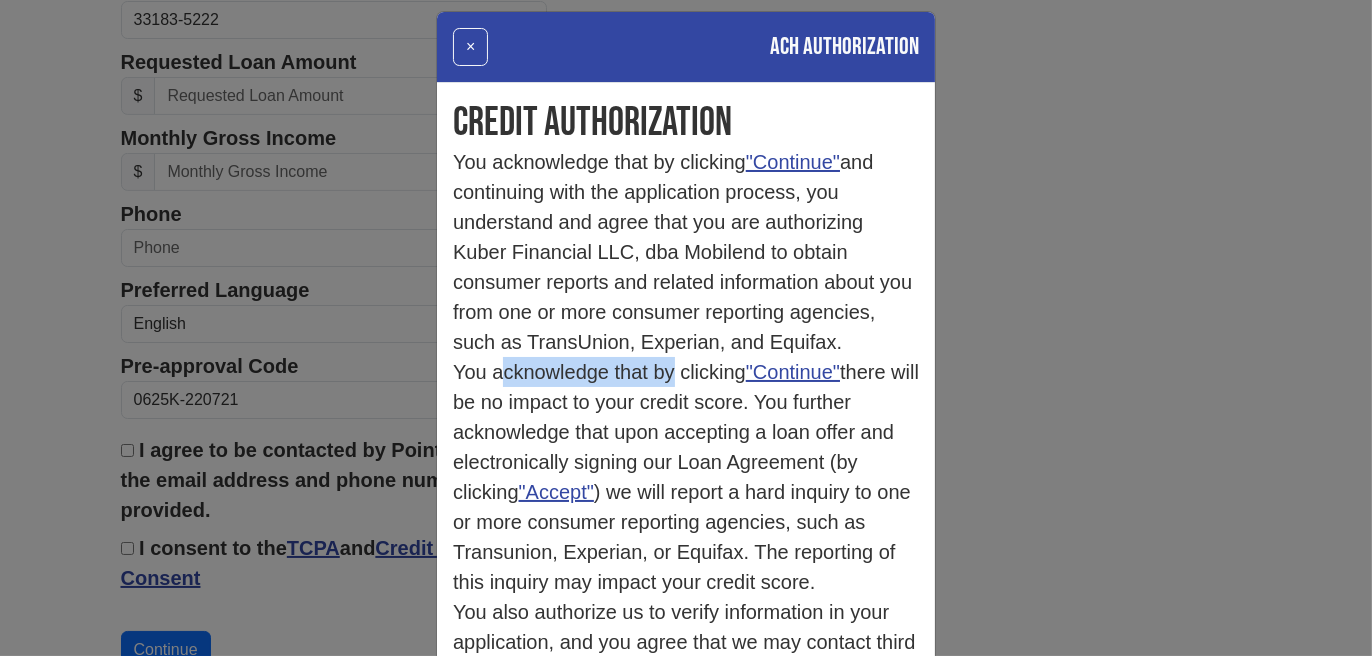 scroll, scrollTop: 0, scrollLeft: 0, axis: both 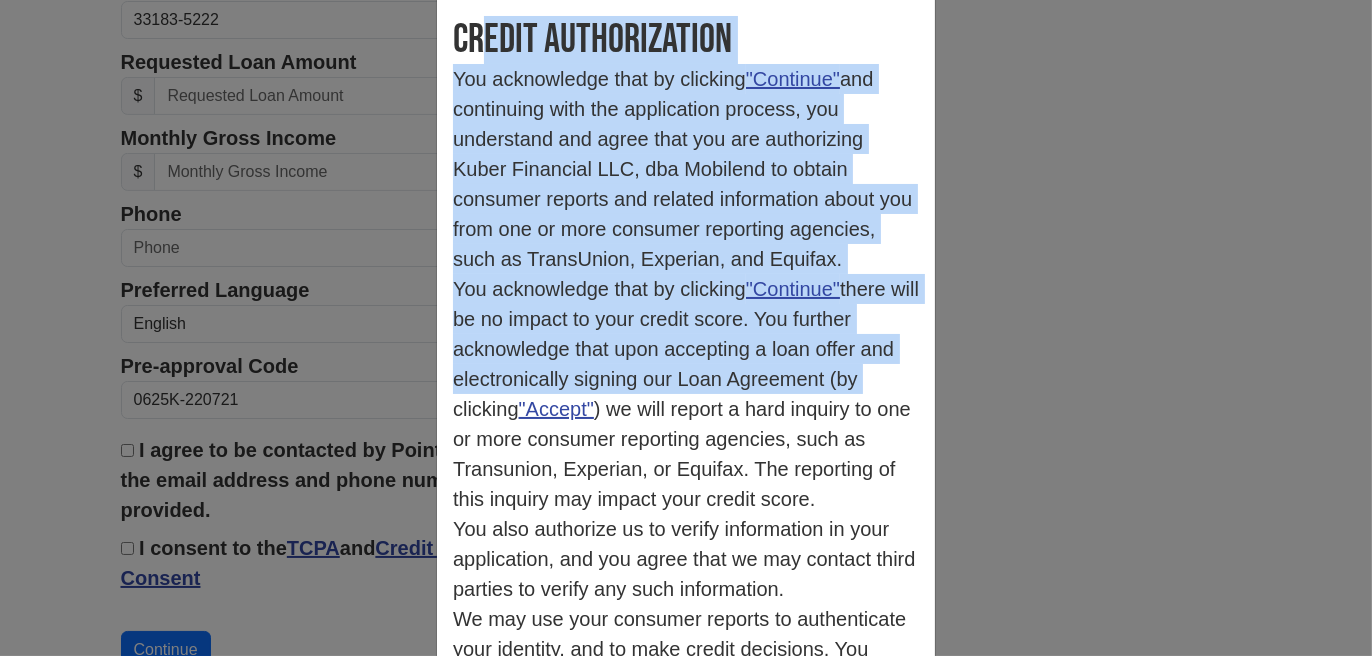drag, startPoint x: 465, startPoint y: 158, endPoint x: 894, endPoint y: 388, distance: 486.76587 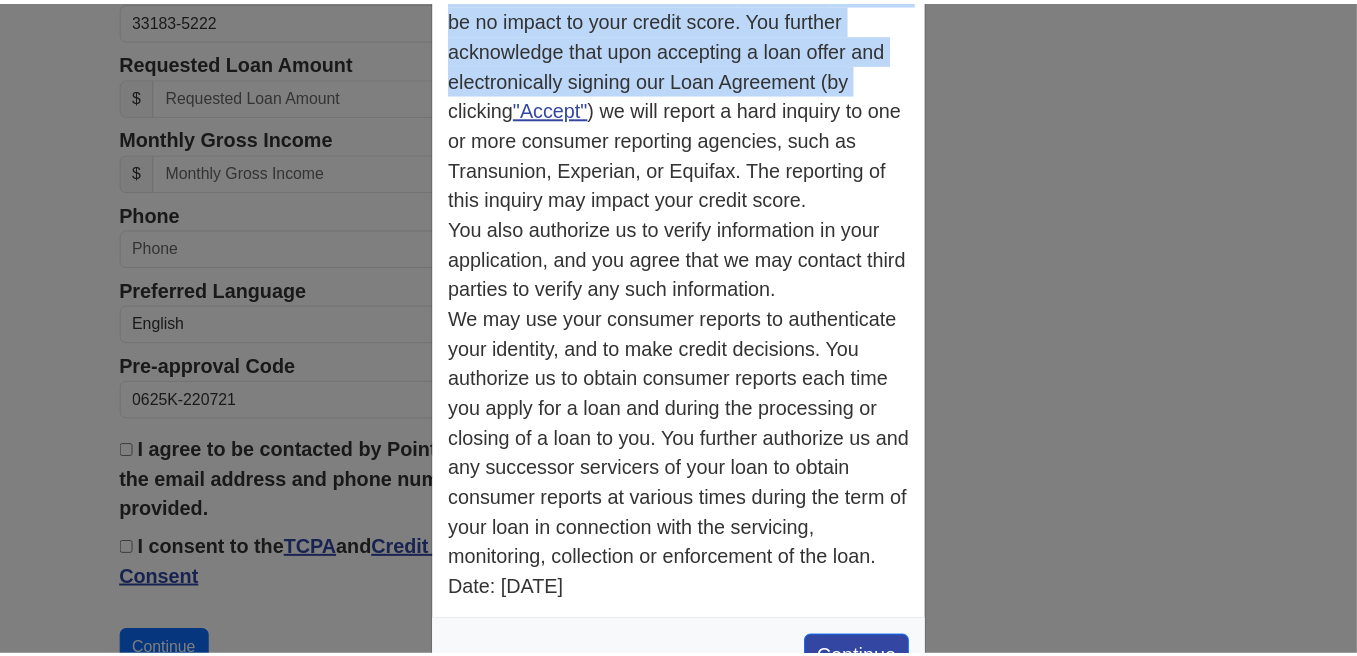 scroll, scrollTop: 467, scrollLeft: 0, axis: vertical 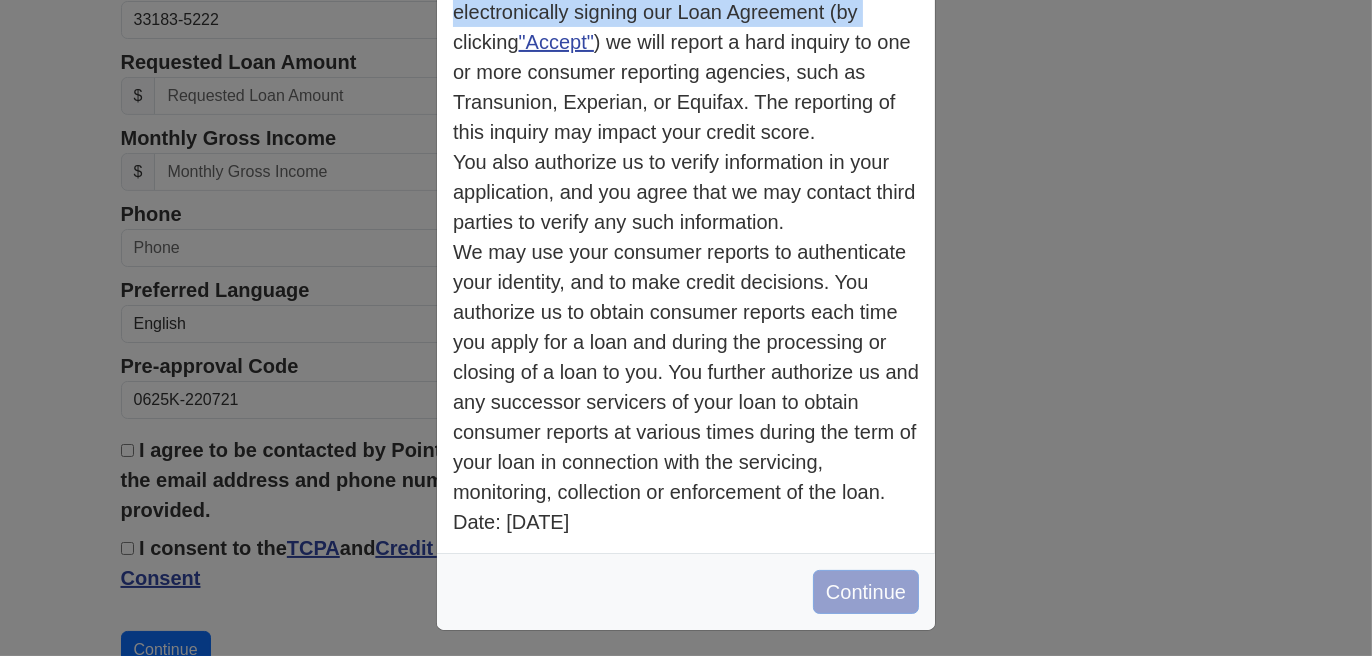 click on "Continue" at bounding box center (866, 592) 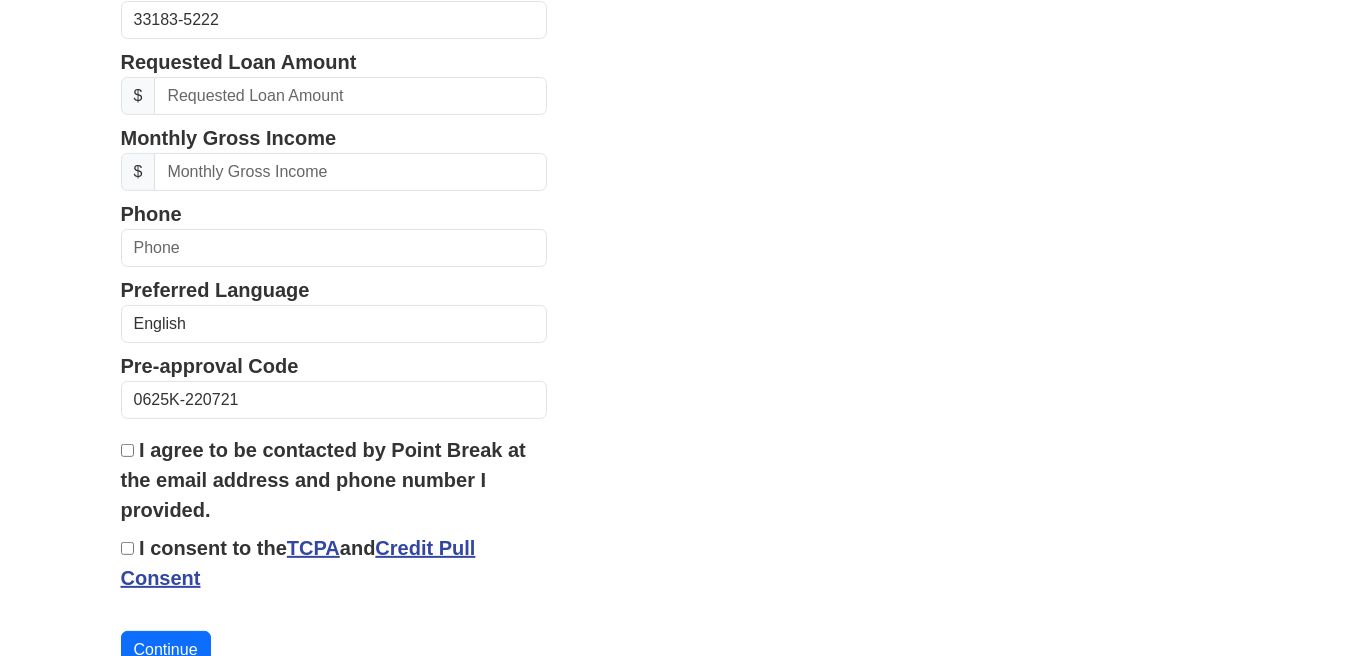 click on "I agree to be contacted by Point Break at the email address and phone number I provided." at bounding box center (127, 450) 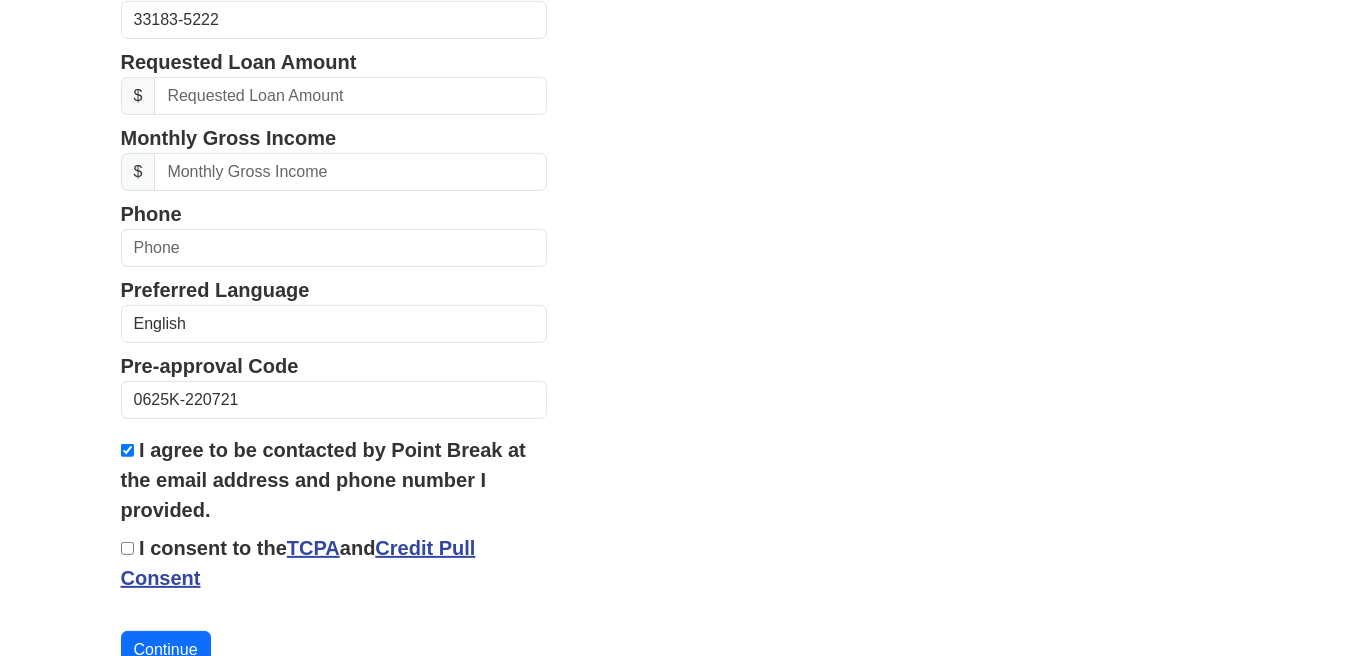 click on "I consent to the
TCPA  and
Credit Pull Consent" at bounding box center (127, 548) 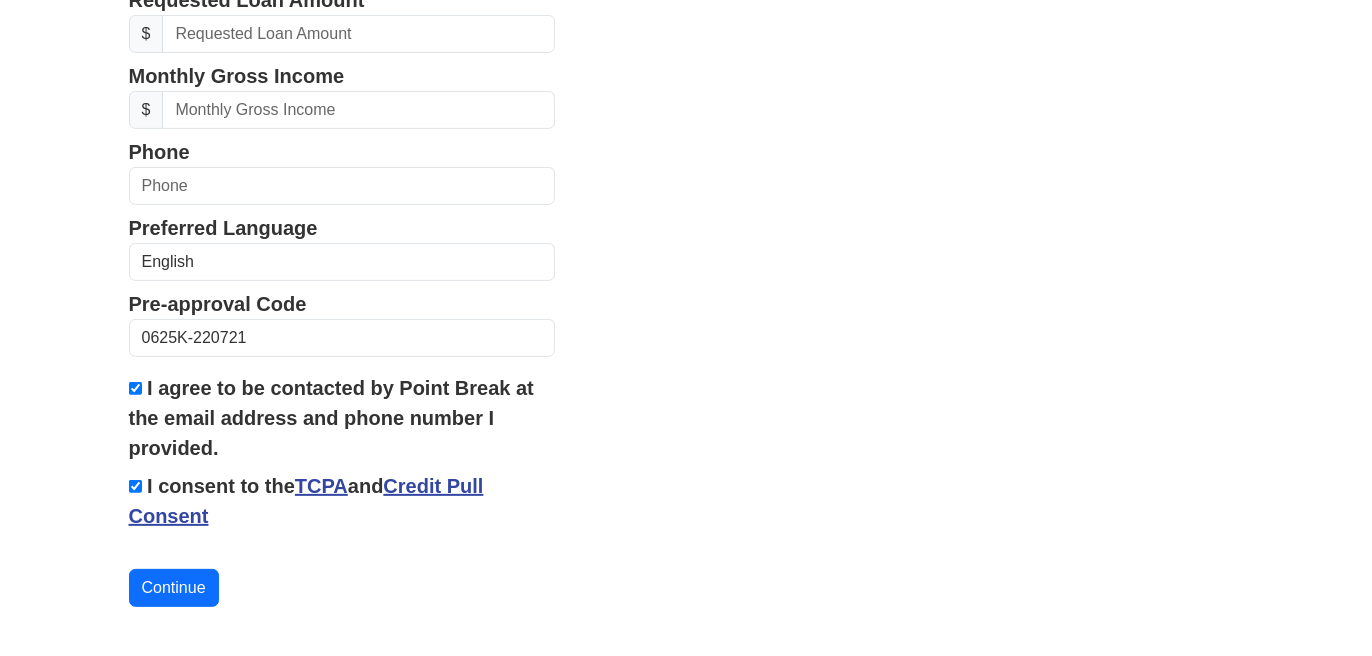 scroll, scrollTop: 863, scrollLeft: 0, axis: vertical 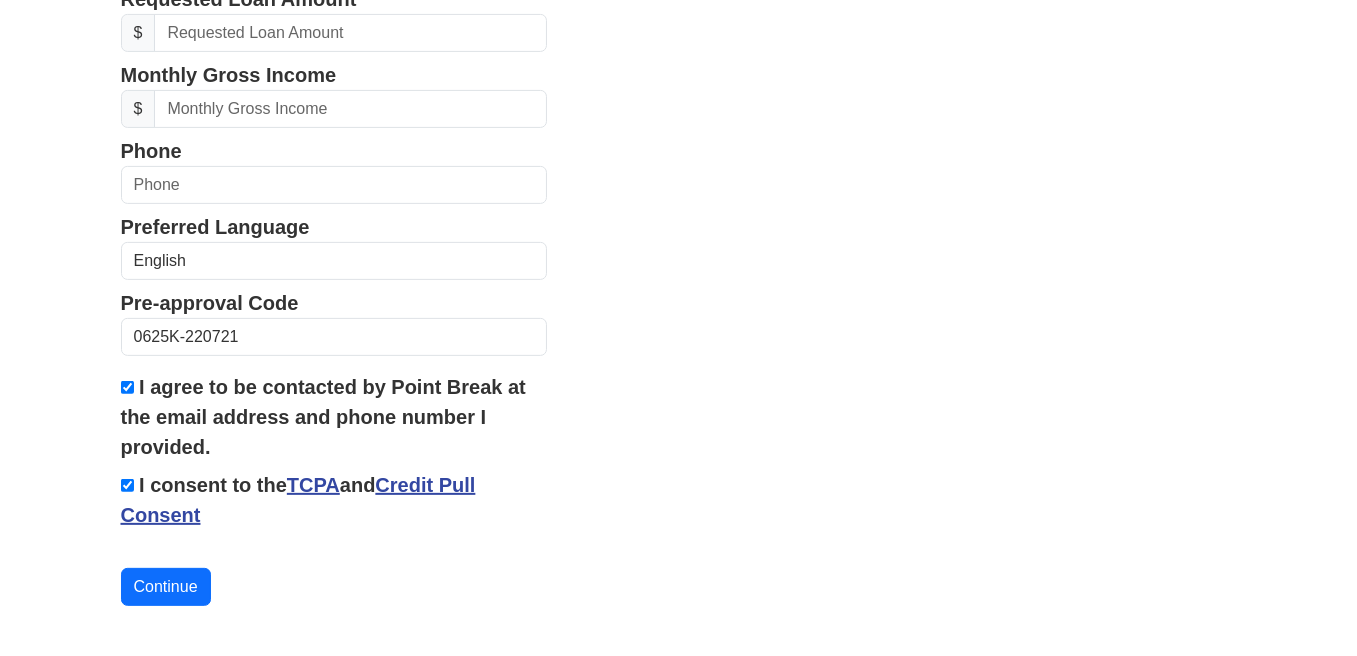 click on "Credit Pull Consent" at bounding box center (298, 500) 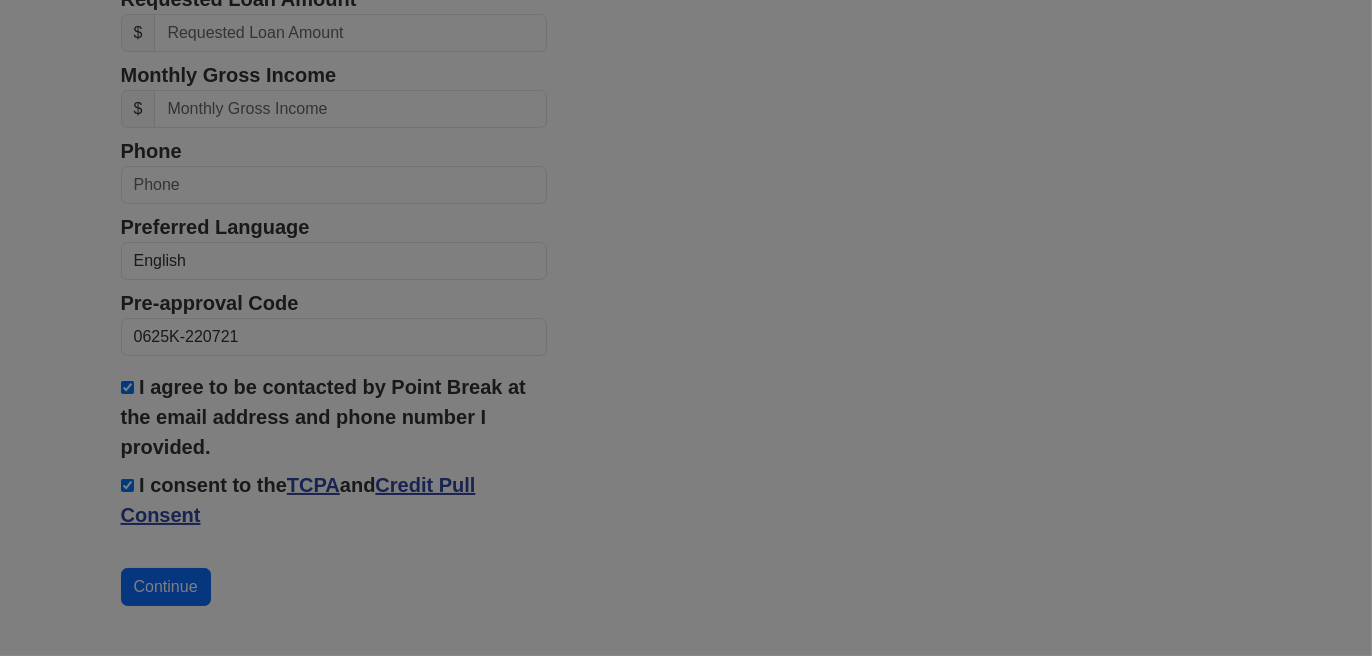 scroll, scrollTop: 0, scrollLeft: 0, axis: both 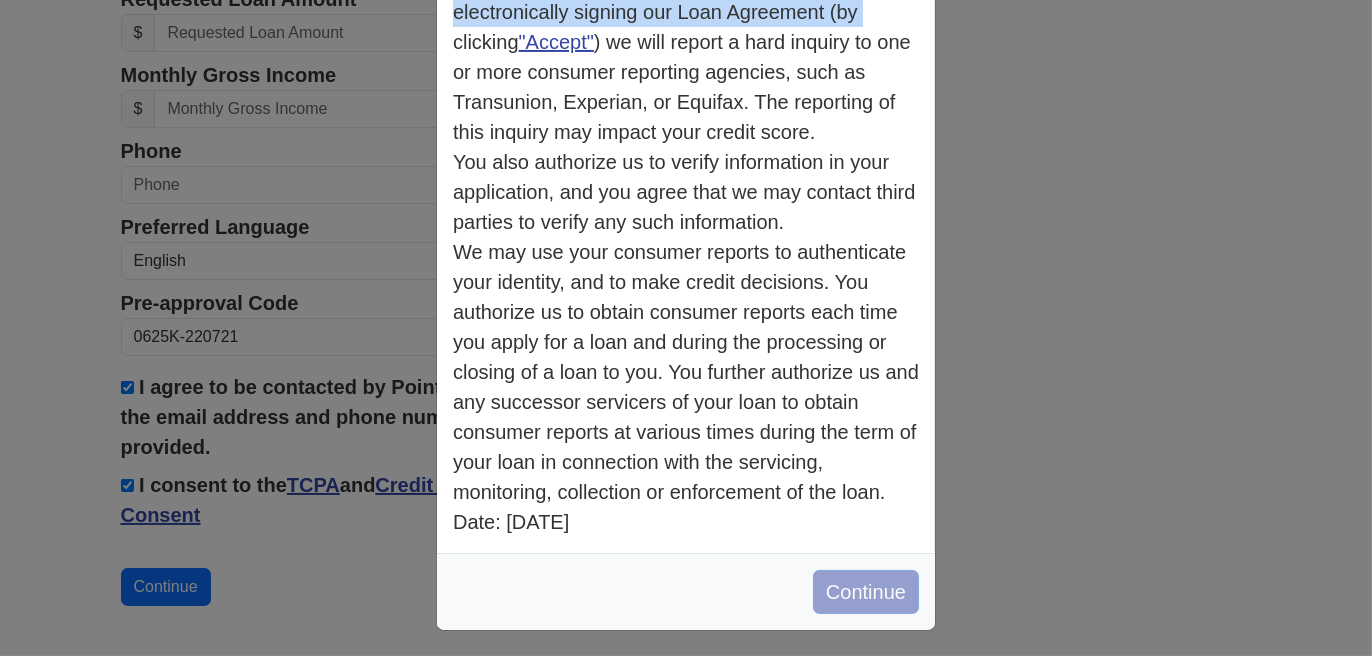 click on "Continue" at bounding box center (866, 592) 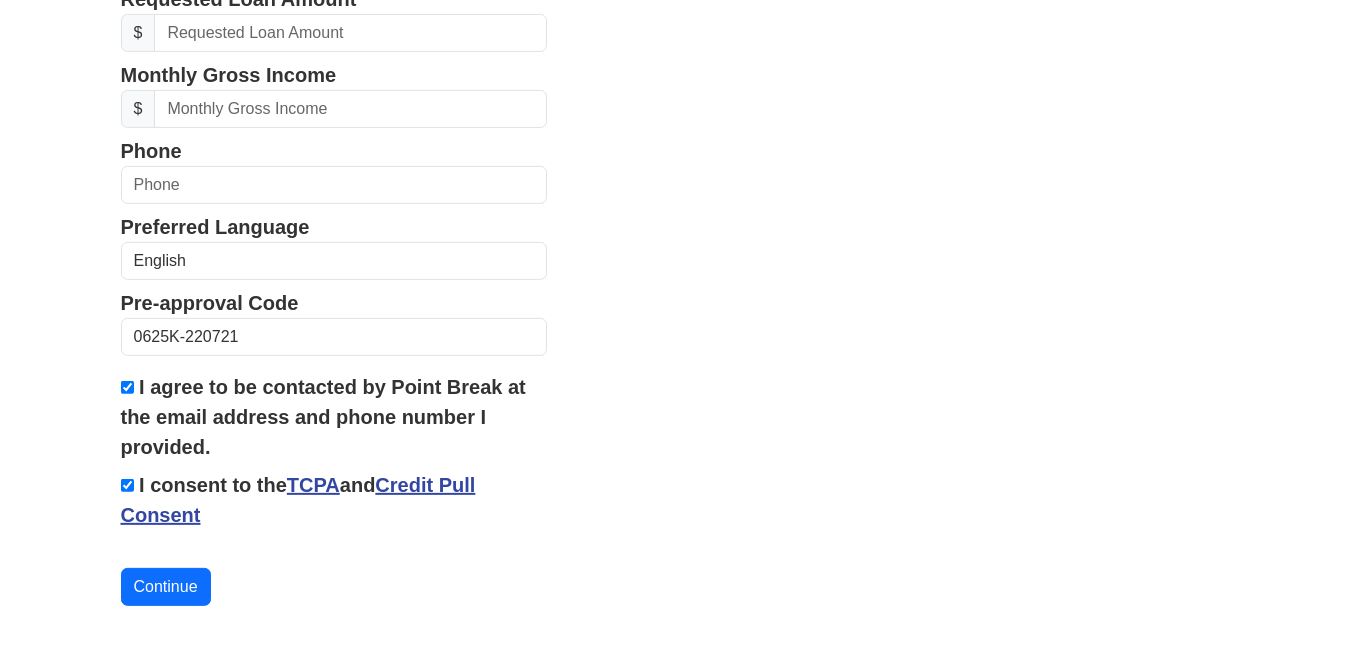 click on "TCPA" at bounding box center (313, 485) 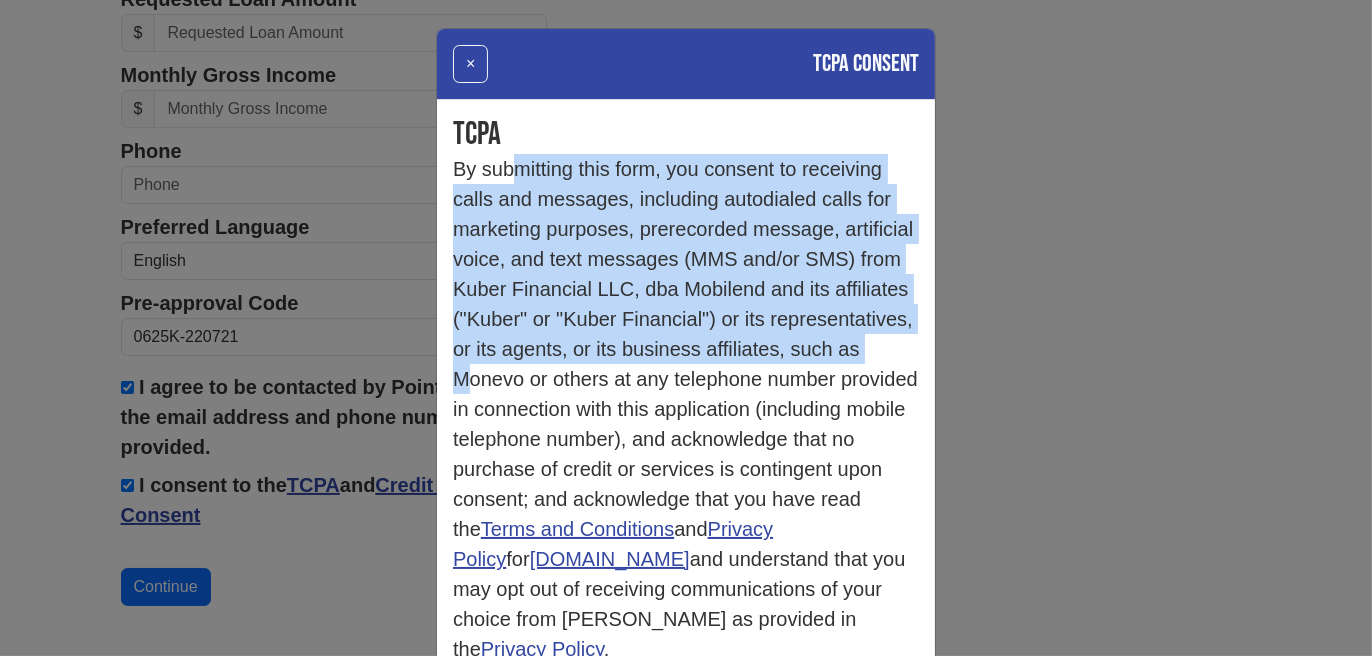 drag, startPoint x: 472, startPoint y: 175, endPoint x: 847, endPoint y: 230, distance: 379.01187 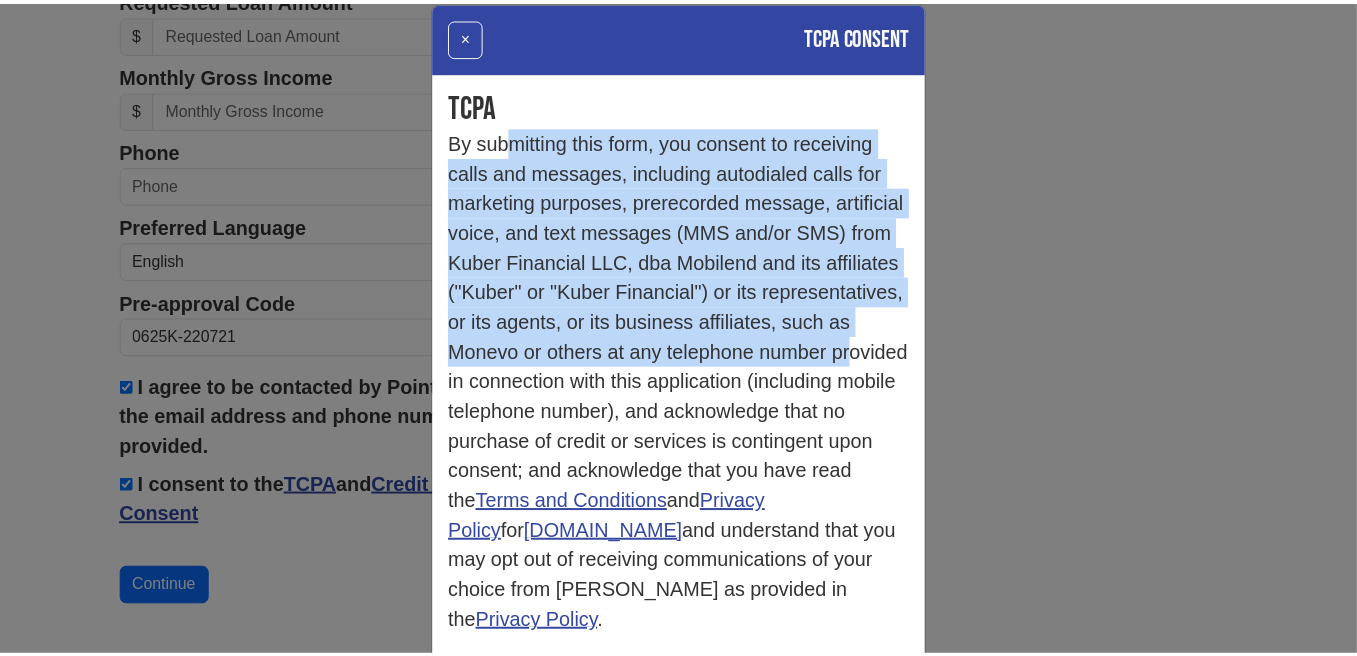 scroll, scrollTop: 0, scrollLeft: 0, axis: both 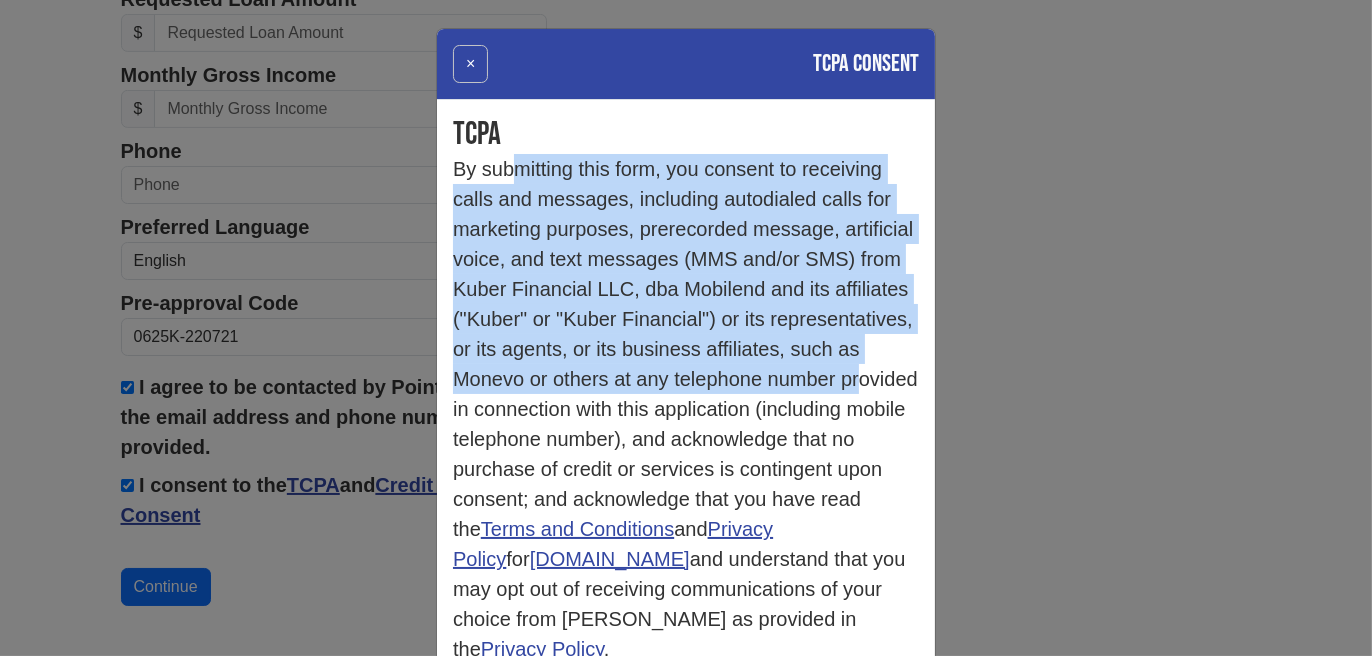click on "×" at bounding box center [470, 64] 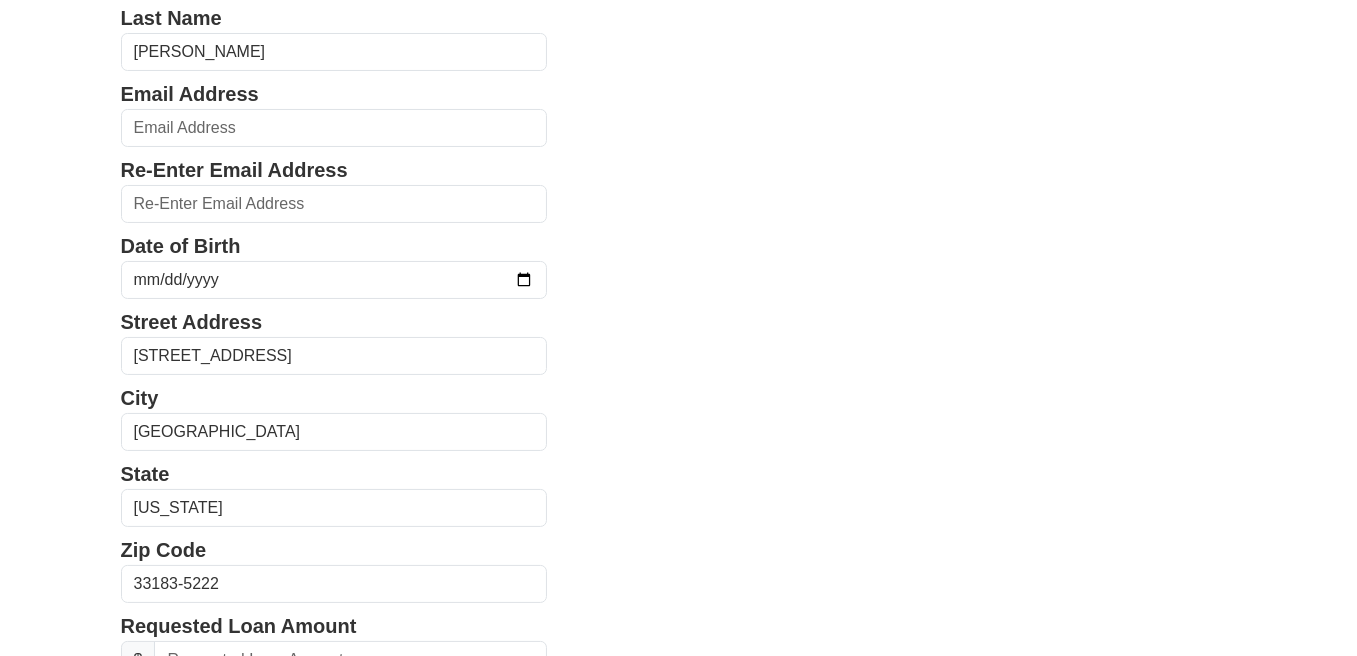 scroll, scrollTop: 63, scrollLeft: 0, axis: vertical 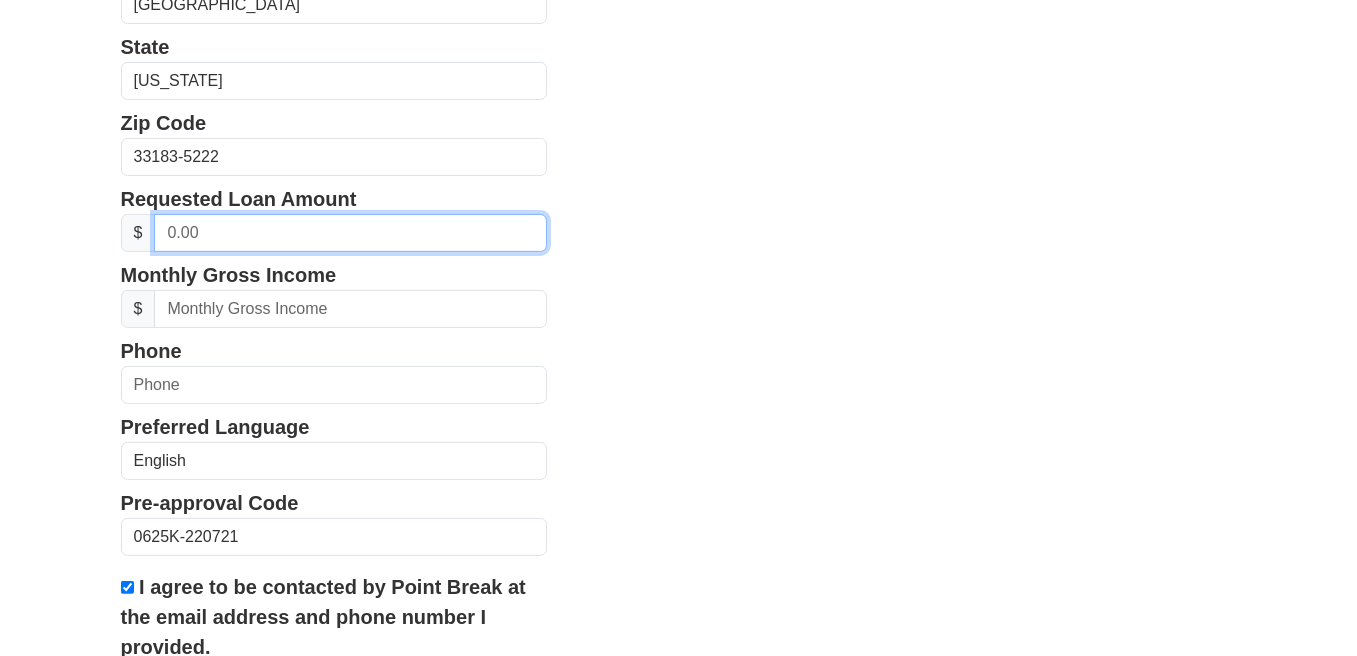 click at bounding box center [350, 233] 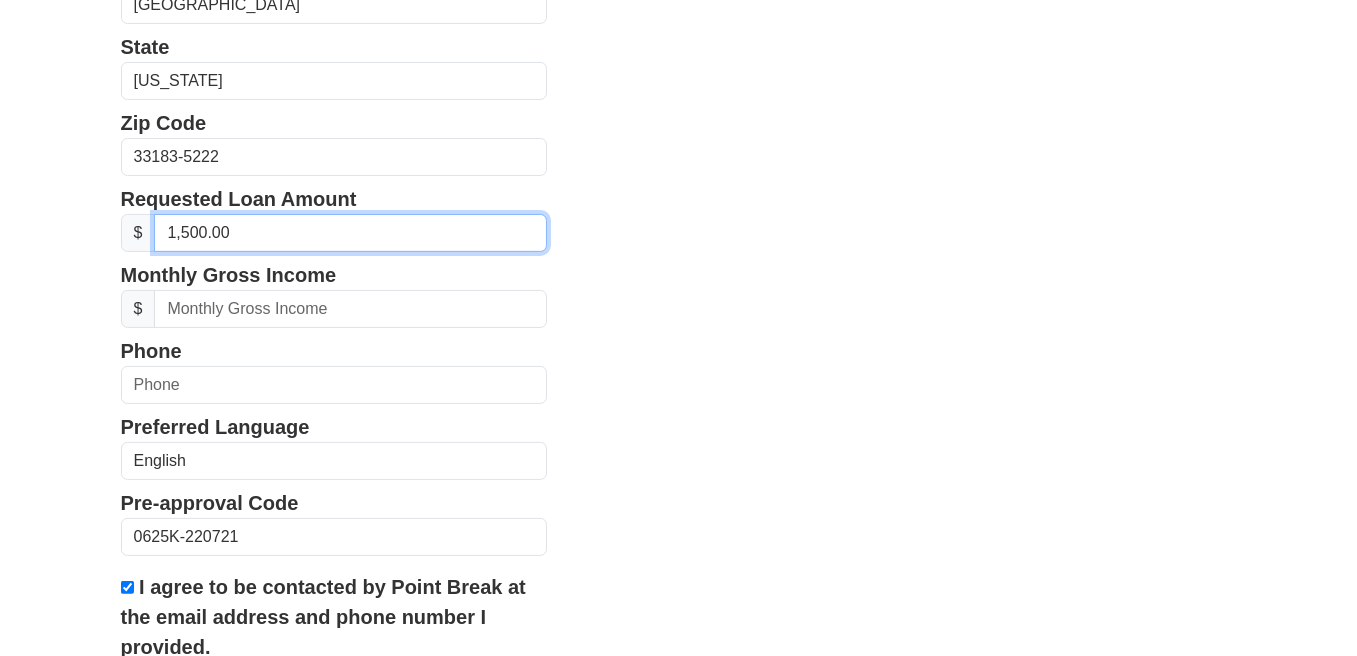 type on "15,000.00" 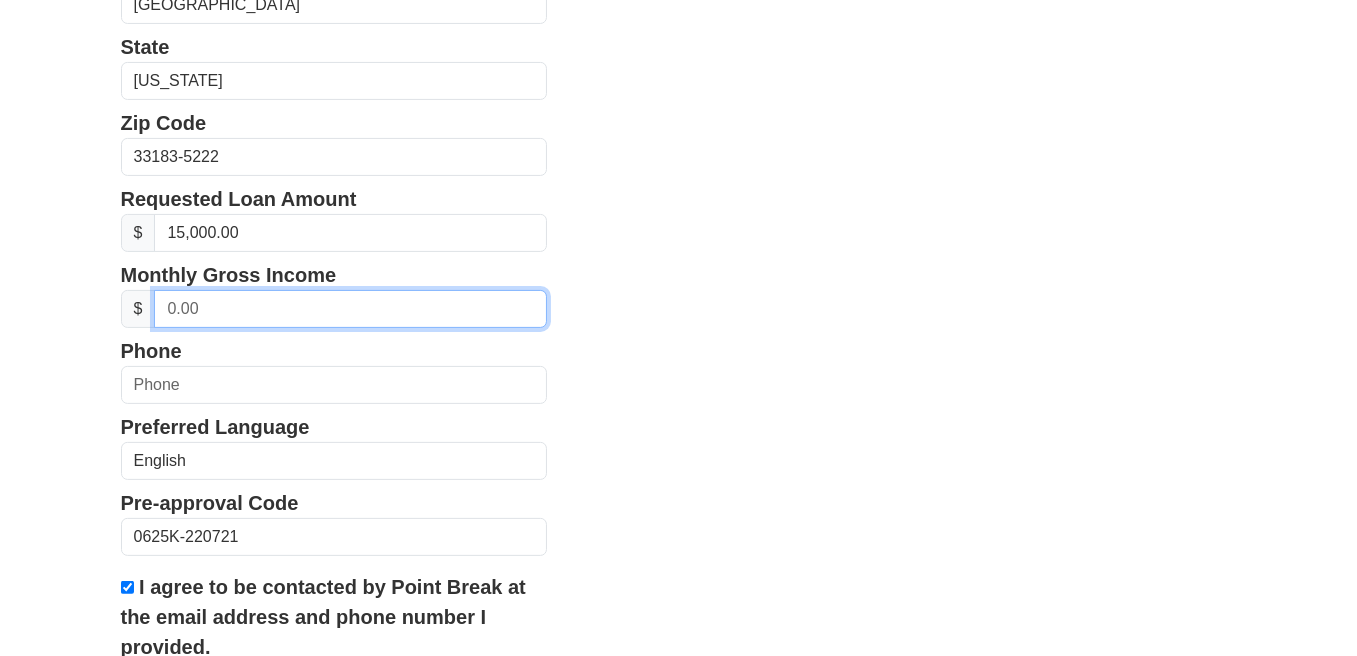click at bounding box center [350, 309] 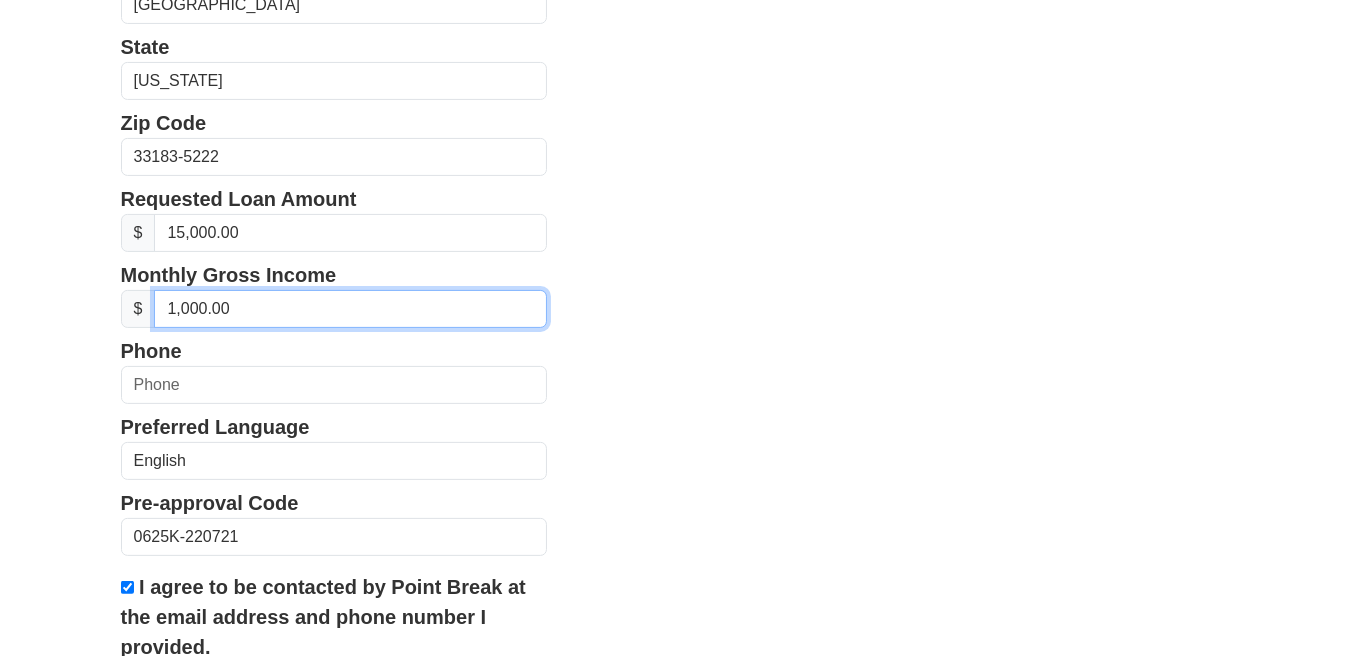 drag, startPoint x: 252, startPoint y: 303, endPoint x: 97, endPoint y: 300, distance: 155.02902 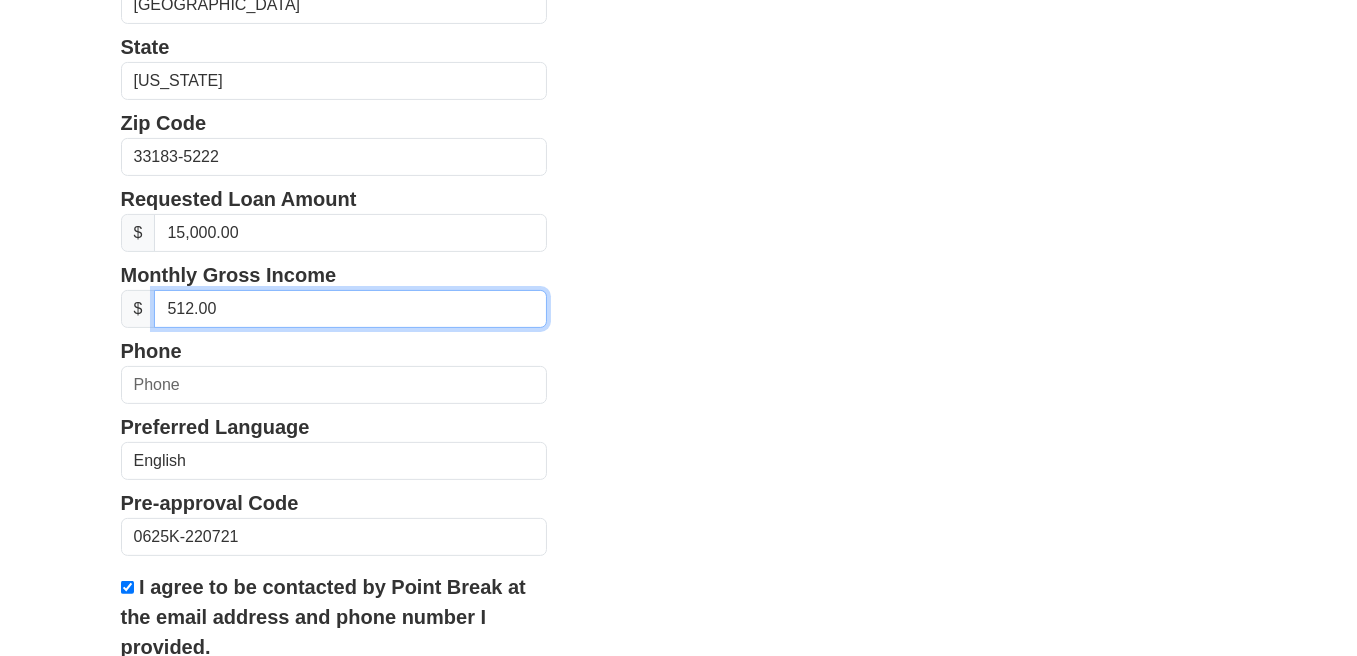 type on "5,120.00" 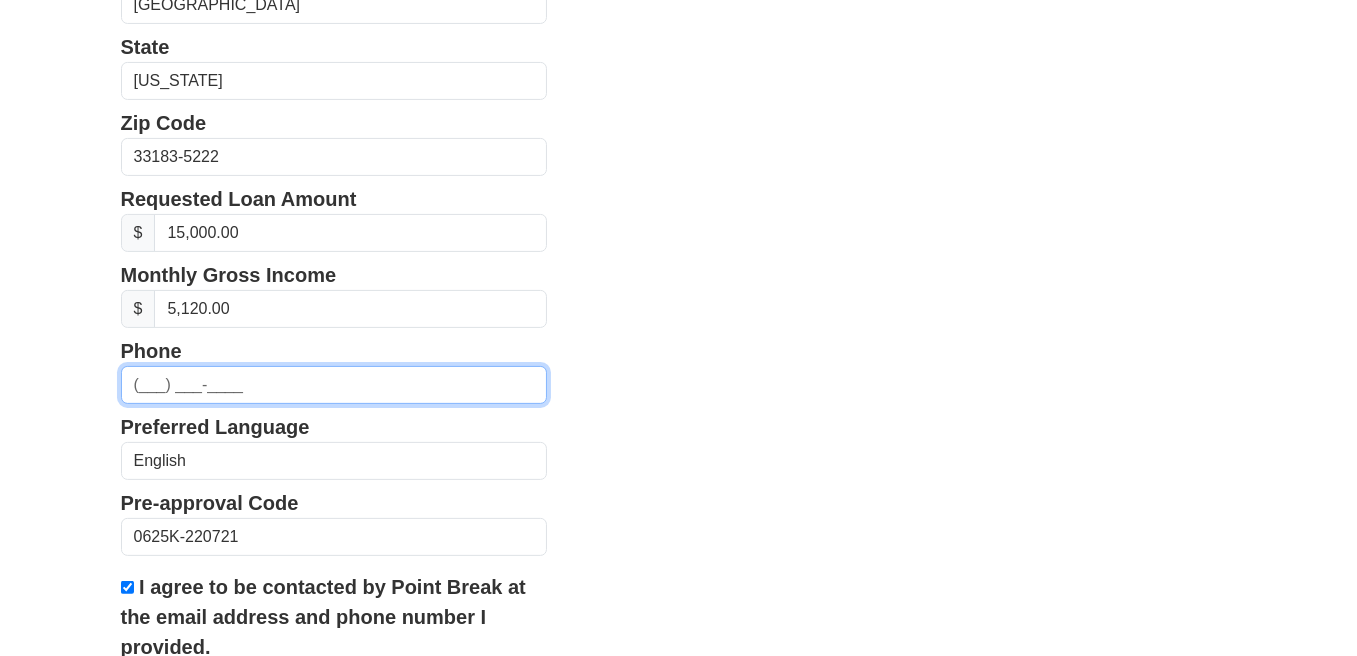 click at bounding box center [334, 385] 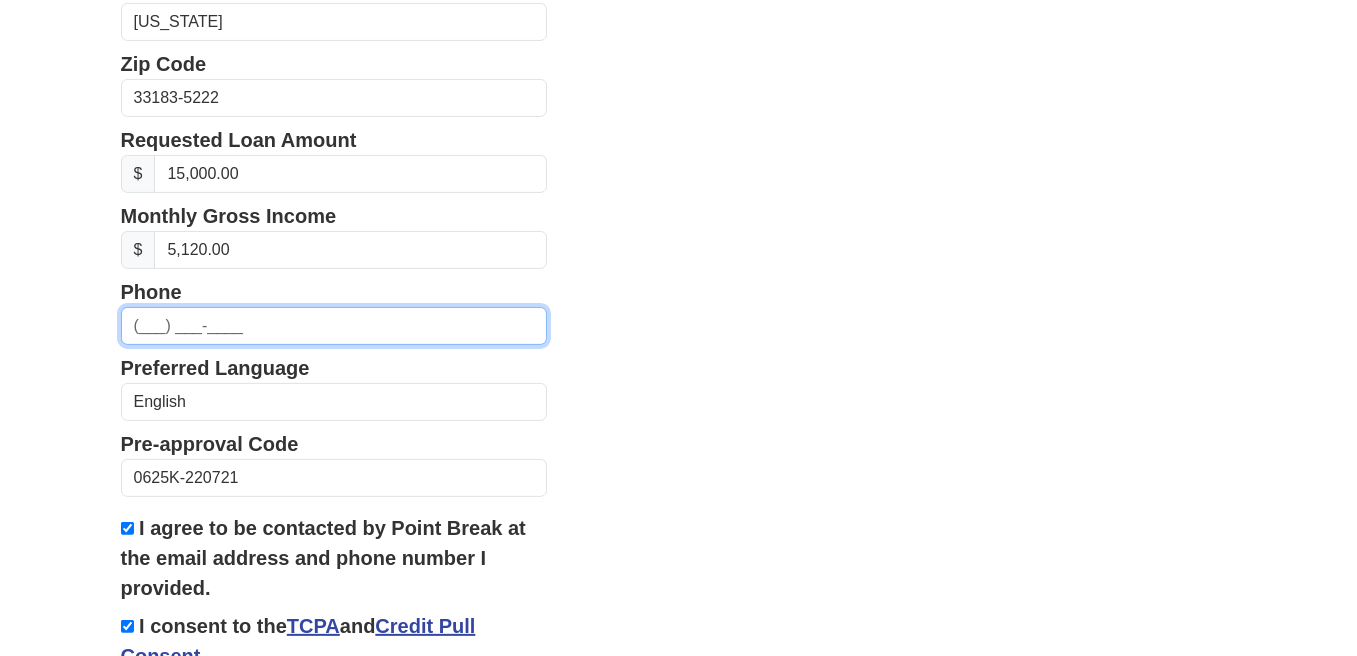 scroll, scrollTop: 763, scrollLeft: 0, axis: vertical 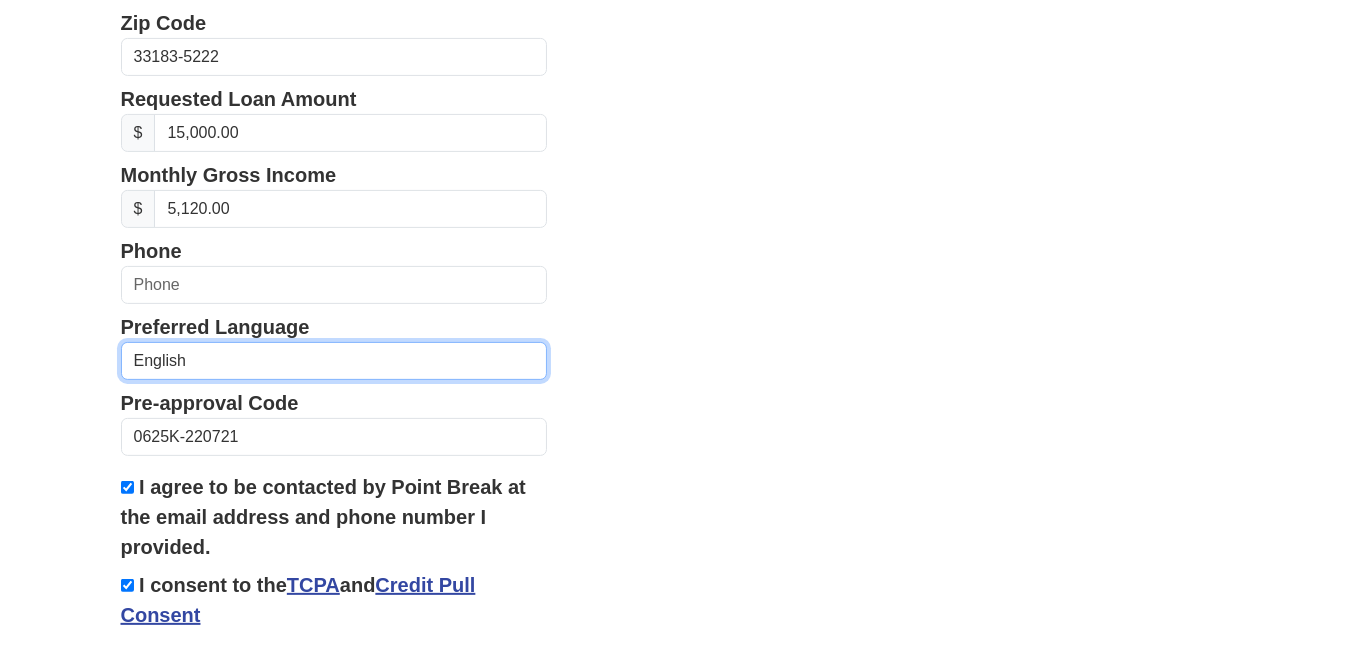 click on "English
Spanish" at bounding box center (334, 361) 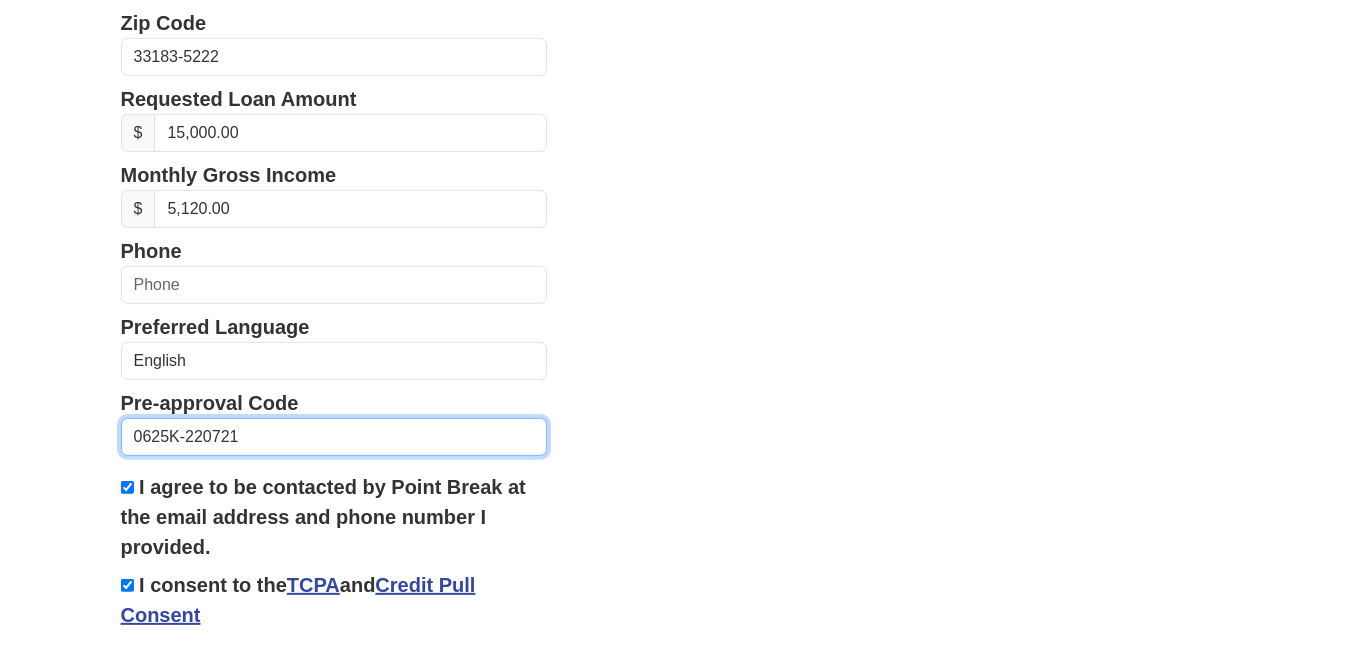 click on "0625K-220721" at bounding box center [334, 437] 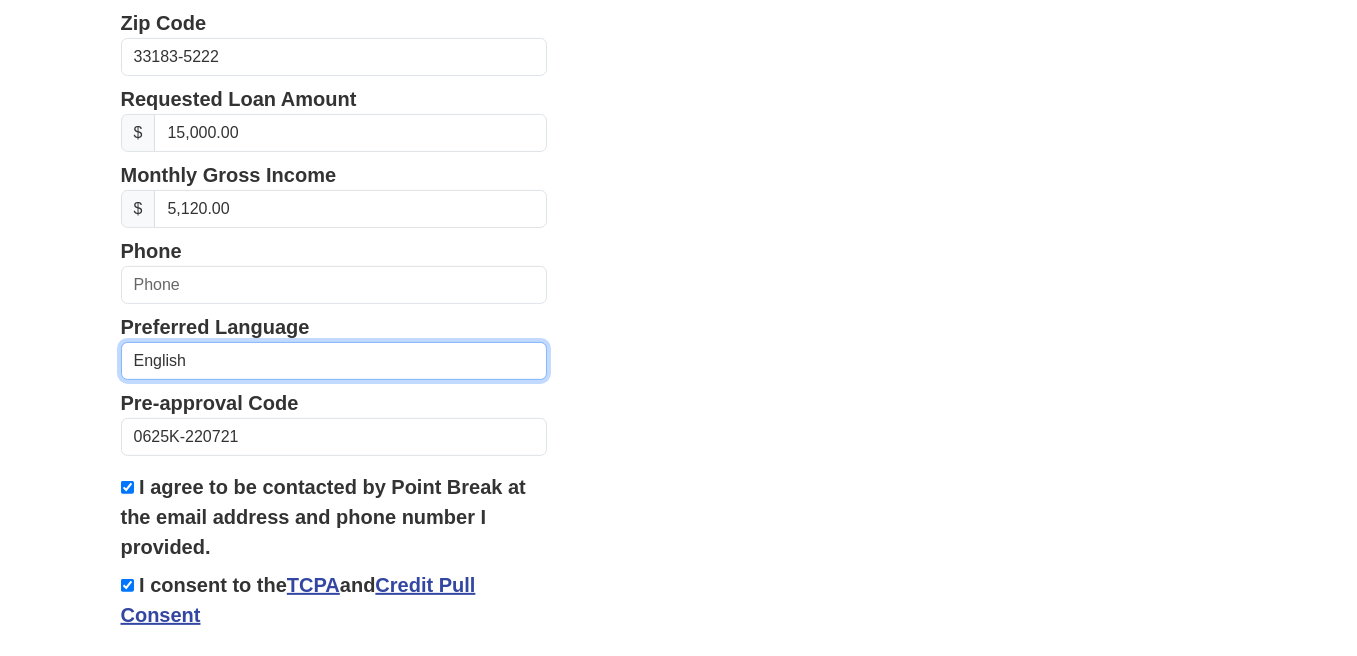 click on "English
Spanish" at bounding box center (334, 361) 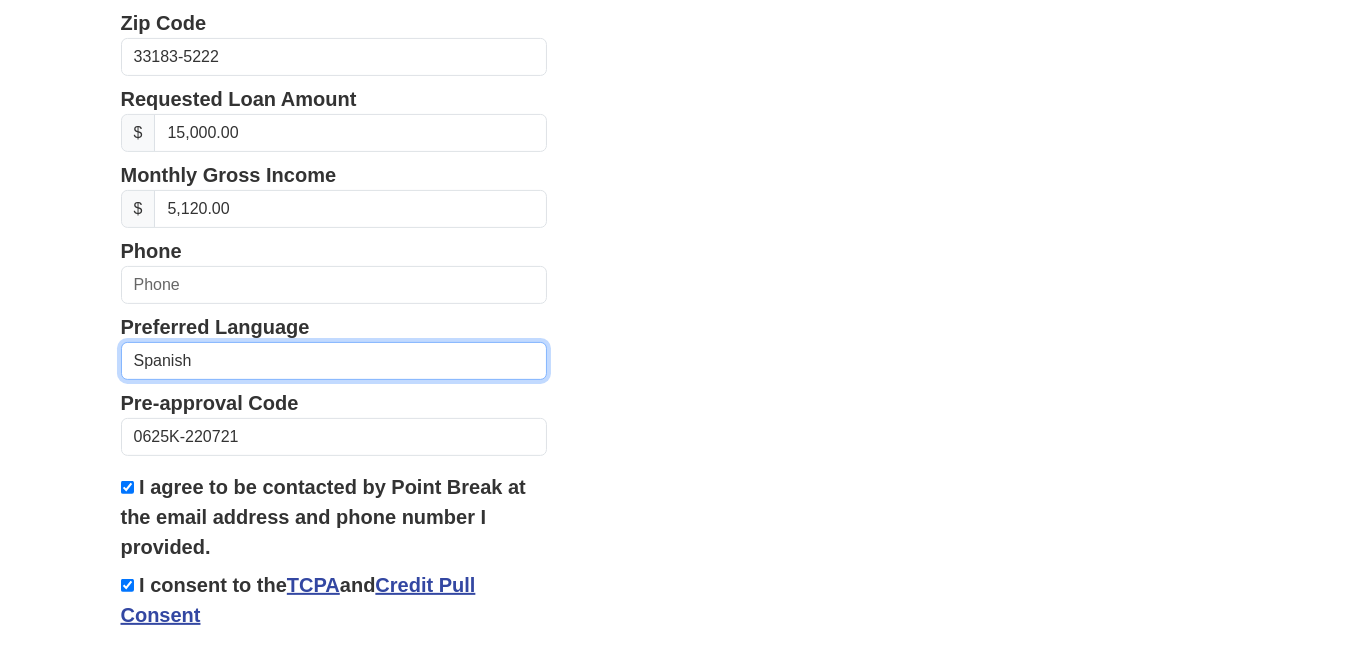 click on "English
Spanish" at bounding box center [334, 361] 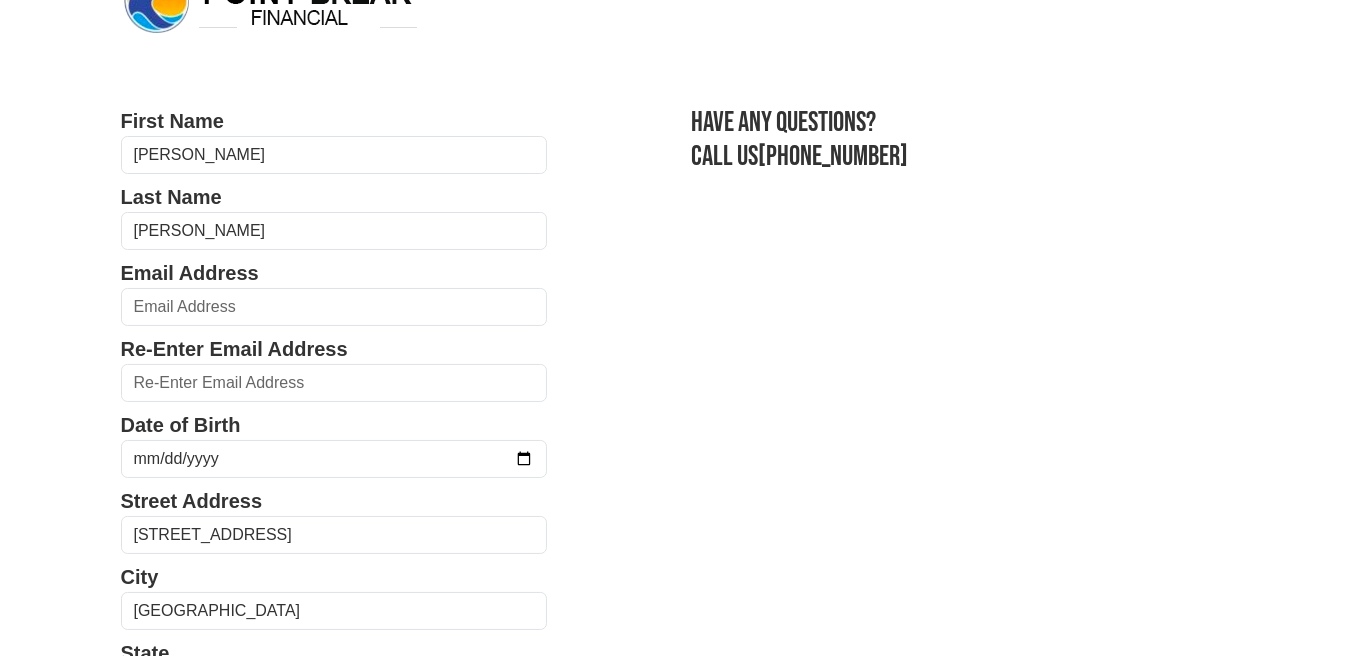scroll, scrollTop: 100, scrollLeft: 0, axis: vertical 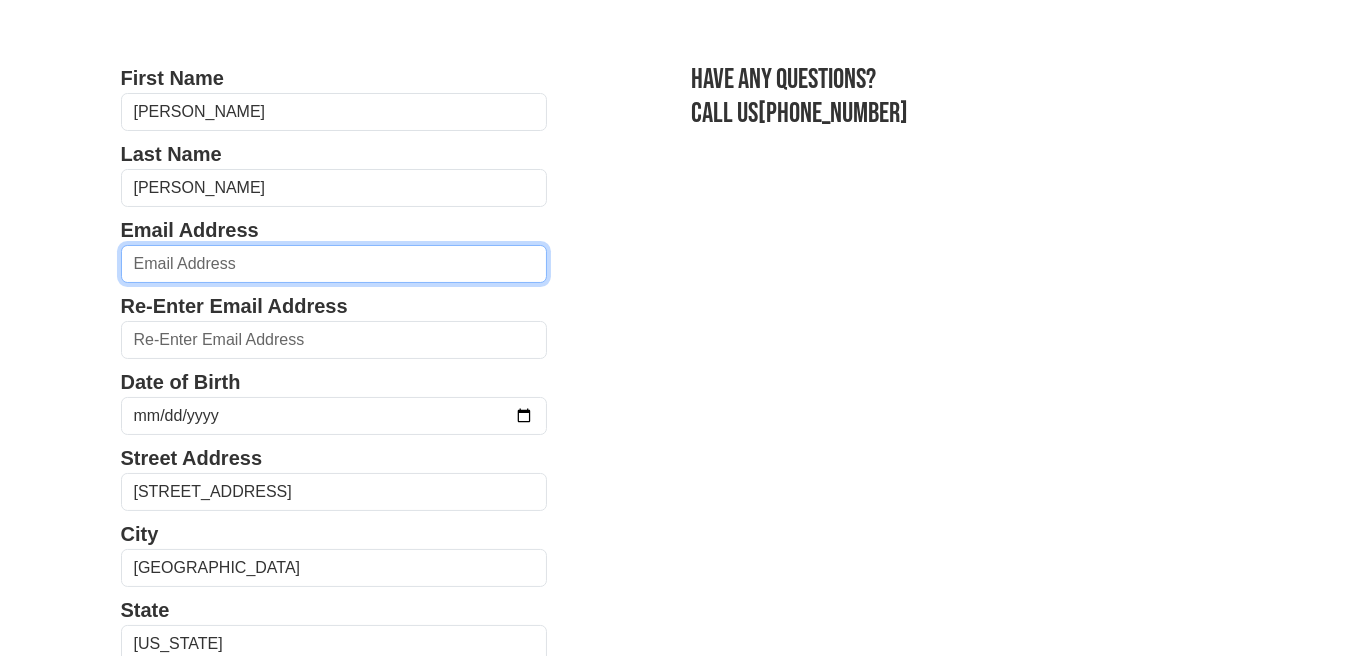 click at bounding box center (334, 264) 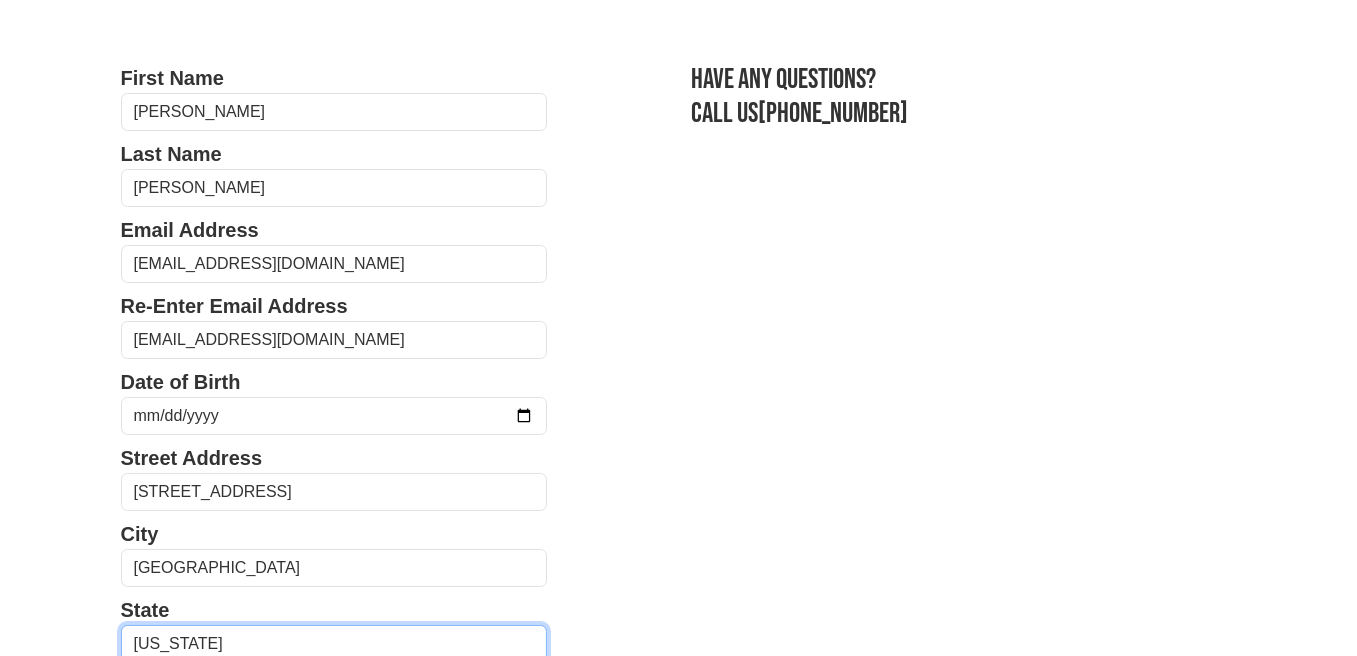 select on "AL" 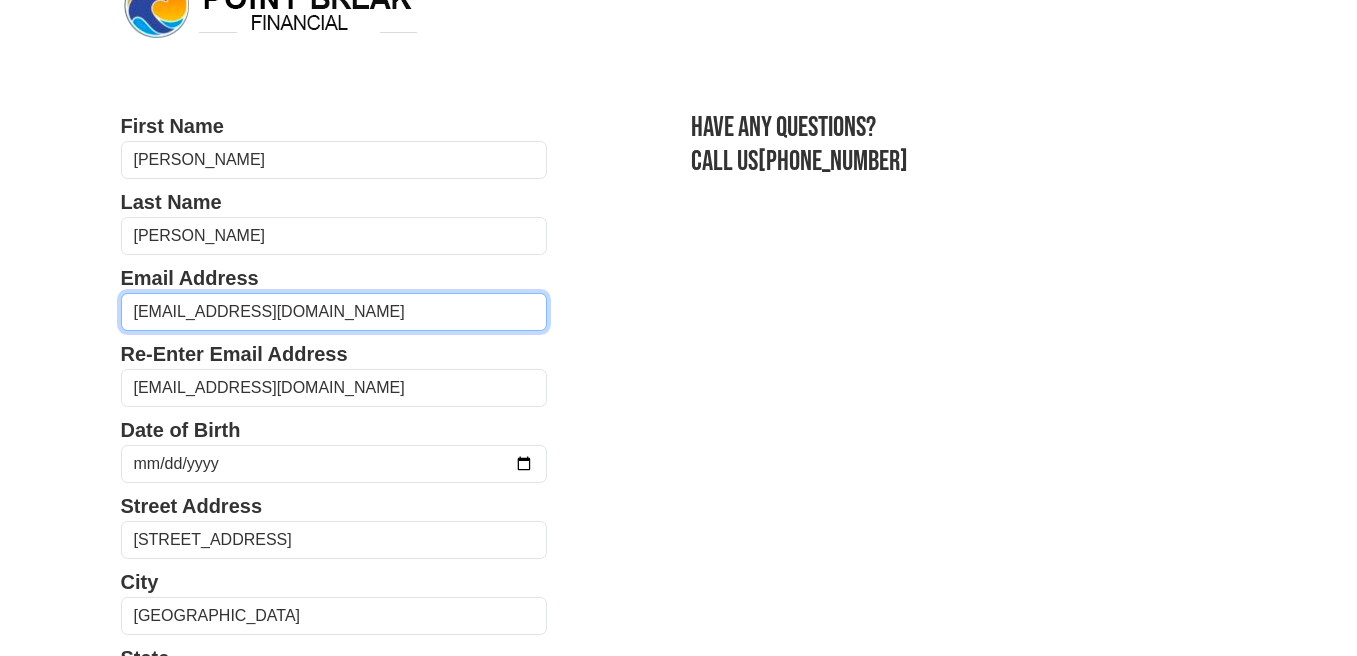 scroll, scrollTop: 0, scrollLeft: 0, axis: both 